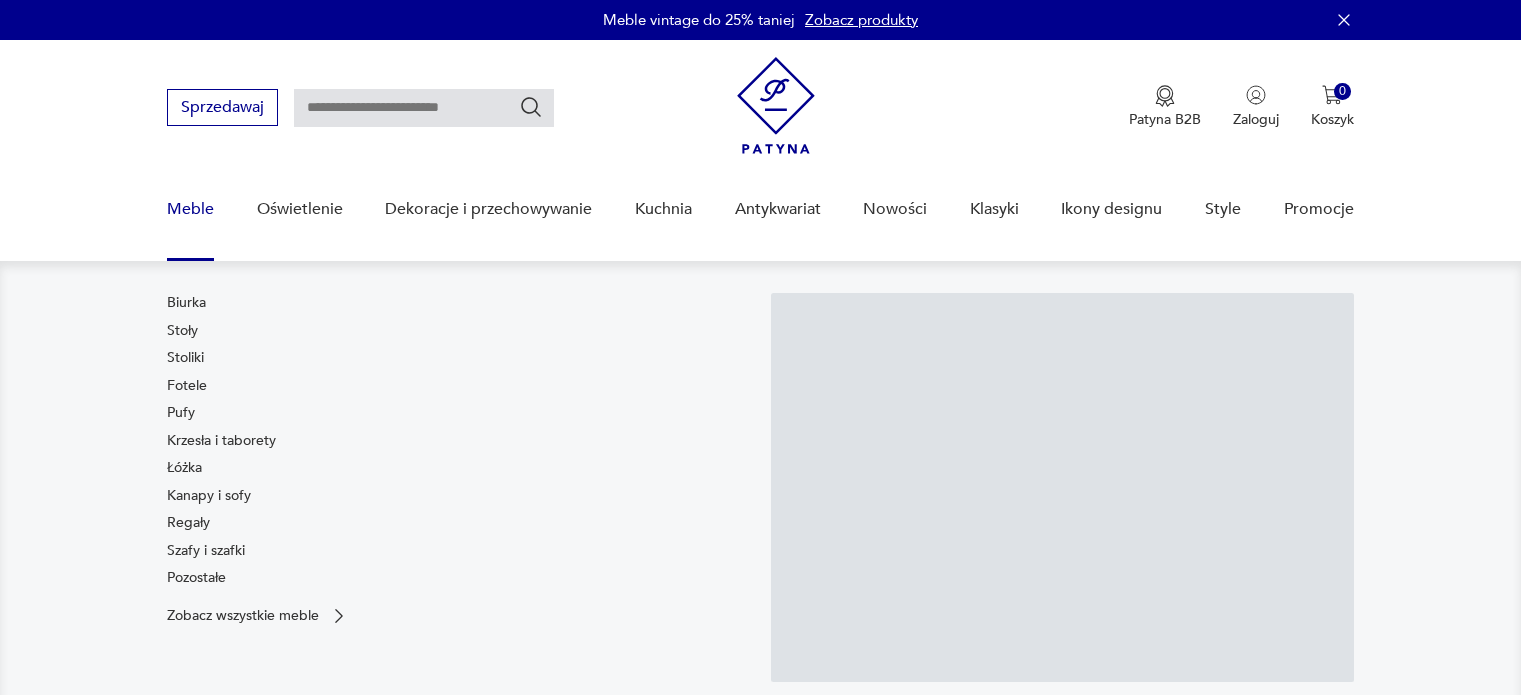 scroll, scrollTop: 0, scrollLeft: 0, axis: both 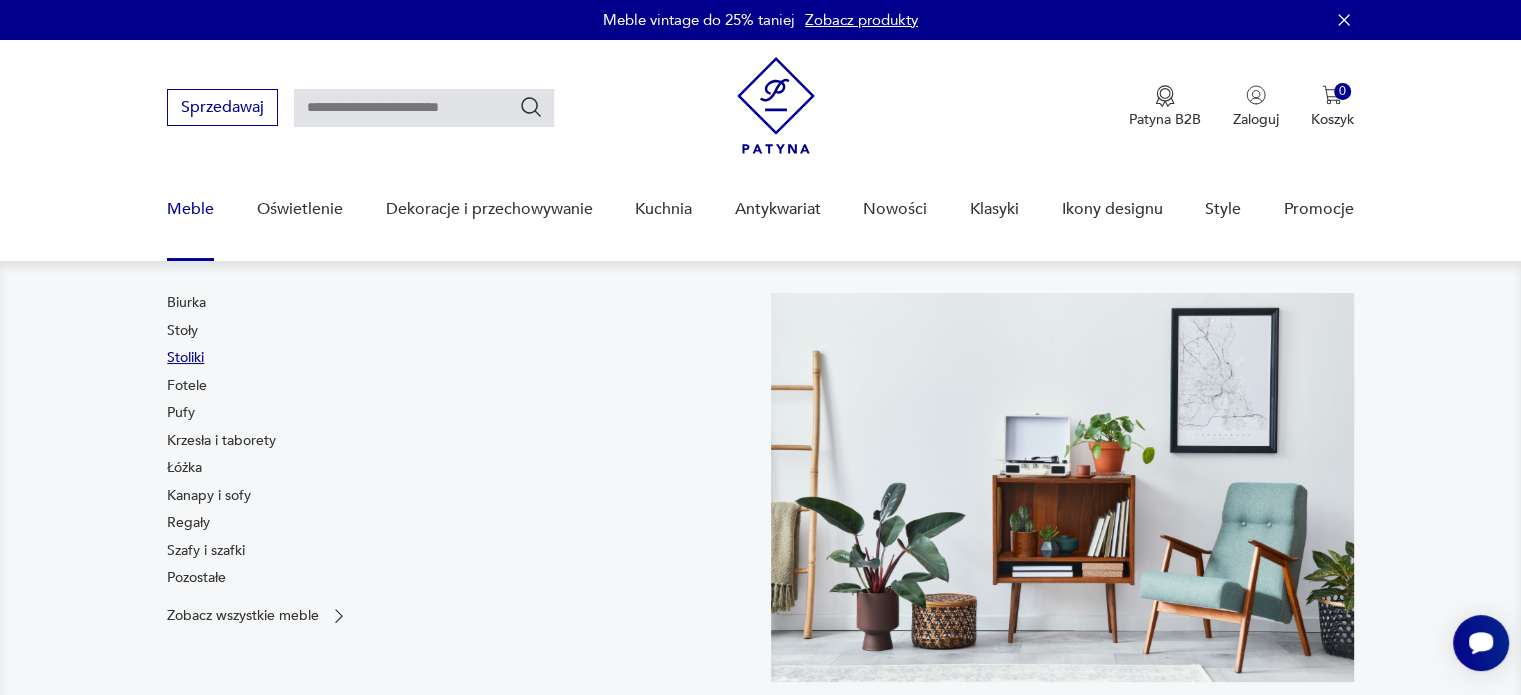 click on "Stoliki" at bounding box center (185, 358) 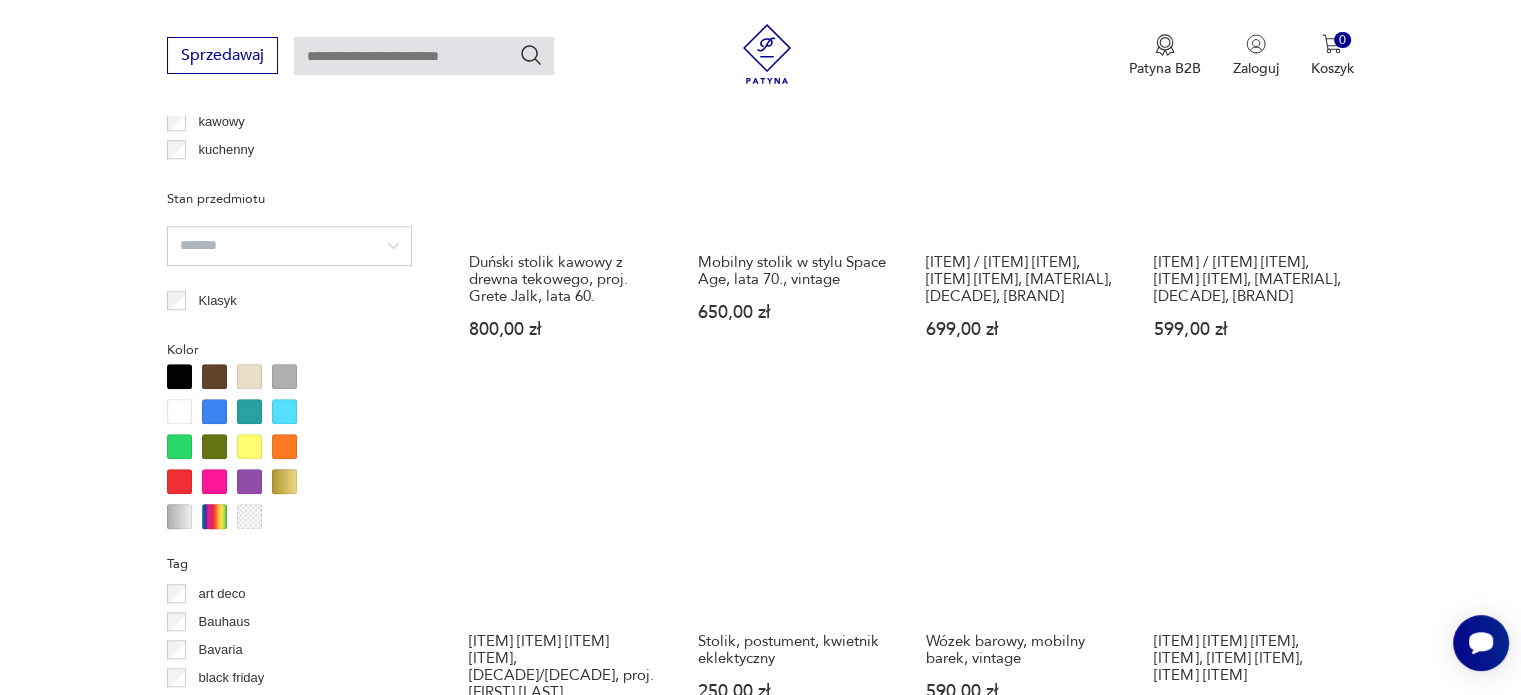 scroll, scrollTop: 1729, scrollLeft: 0, axis: vertical 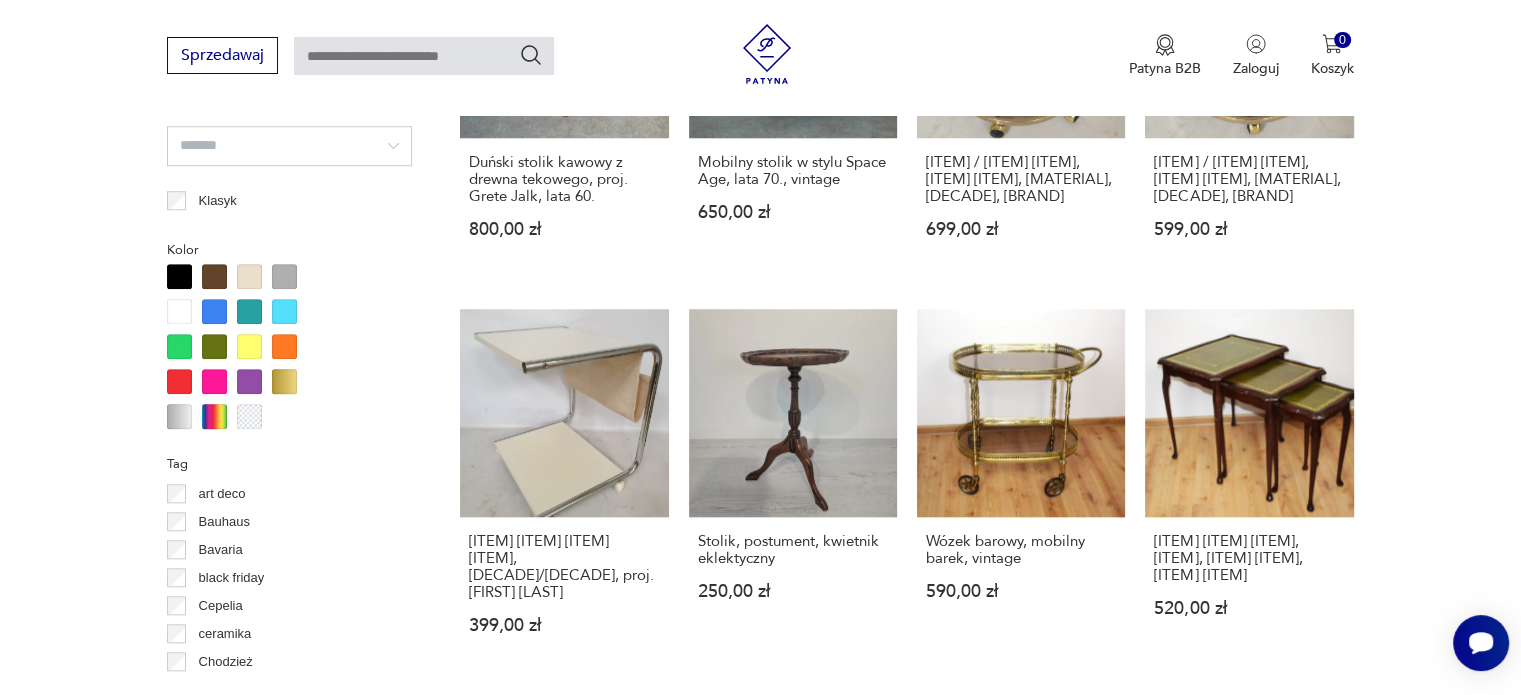 click at bounding box center (179, 276) 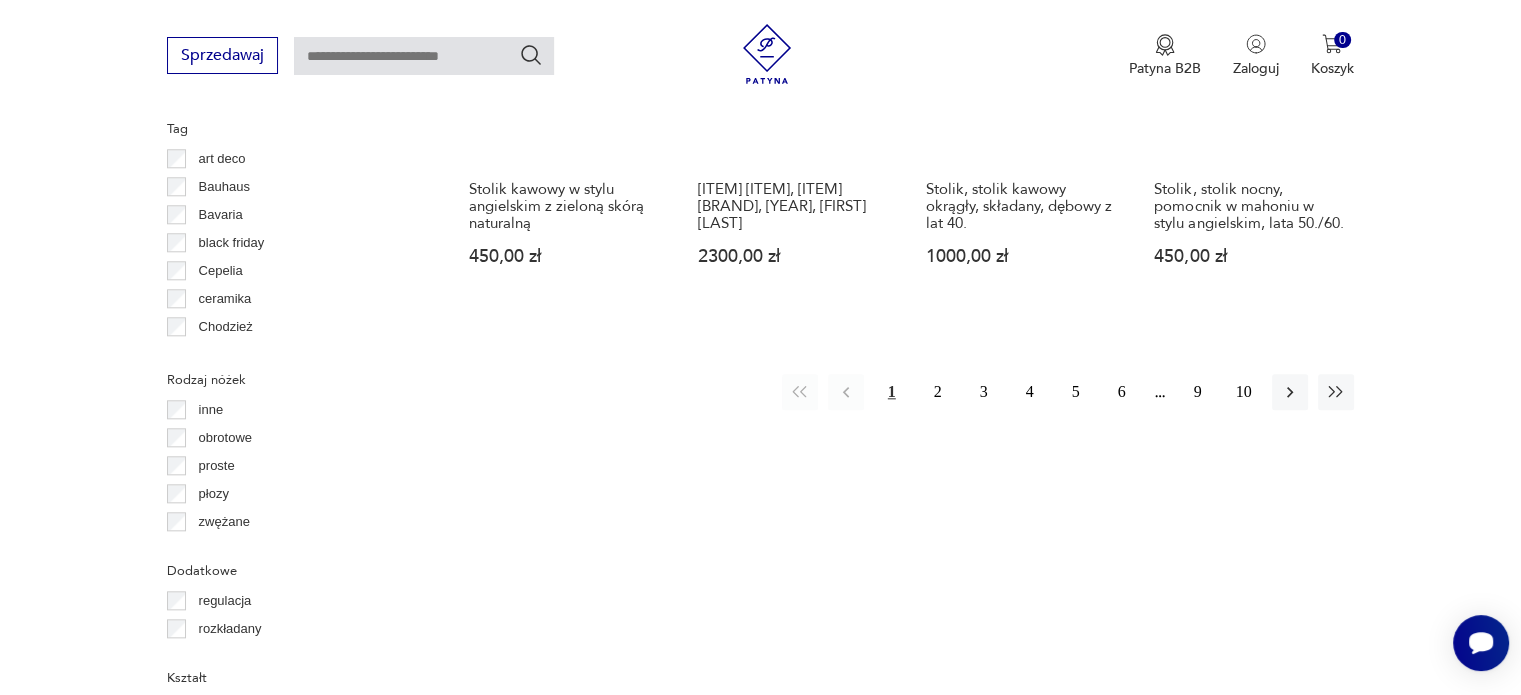 scroll, scrollTop: 2130, scrollLeft: 0, axis: vertical 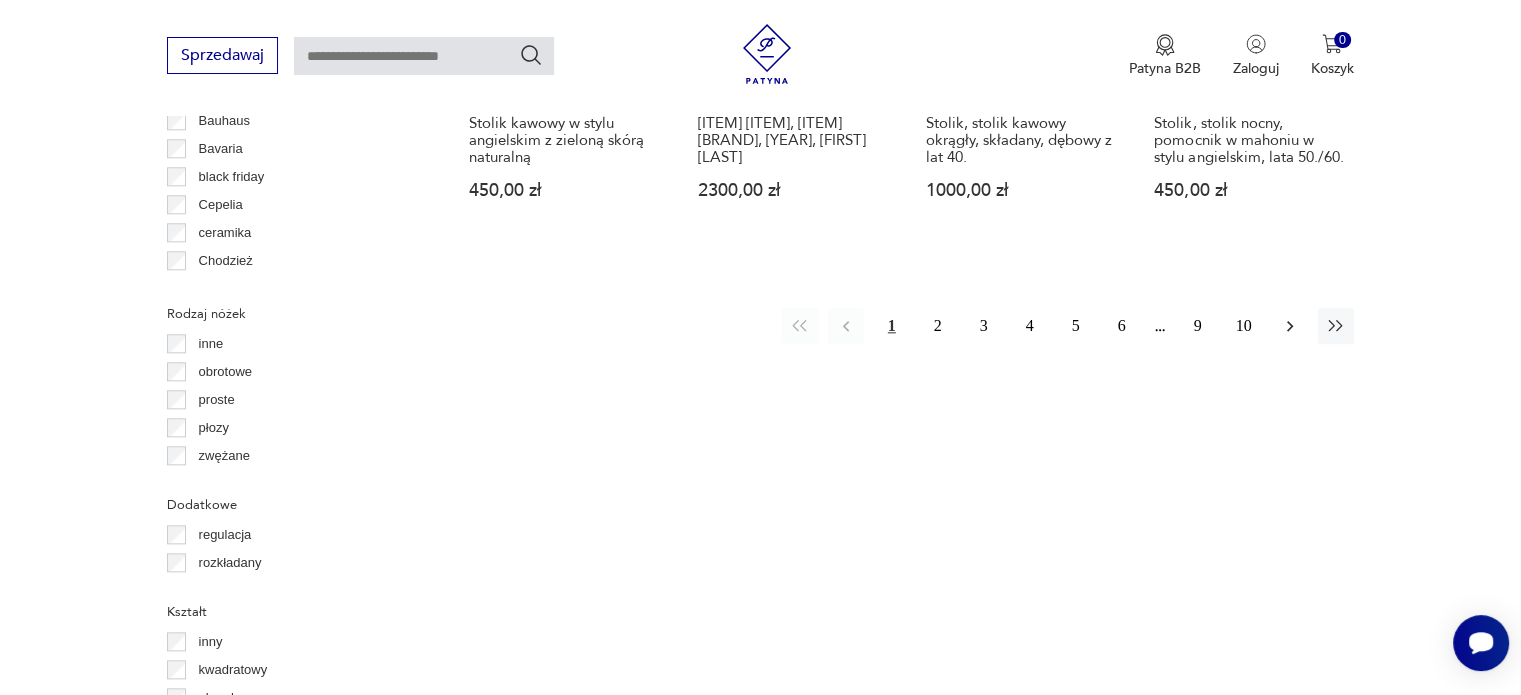 click 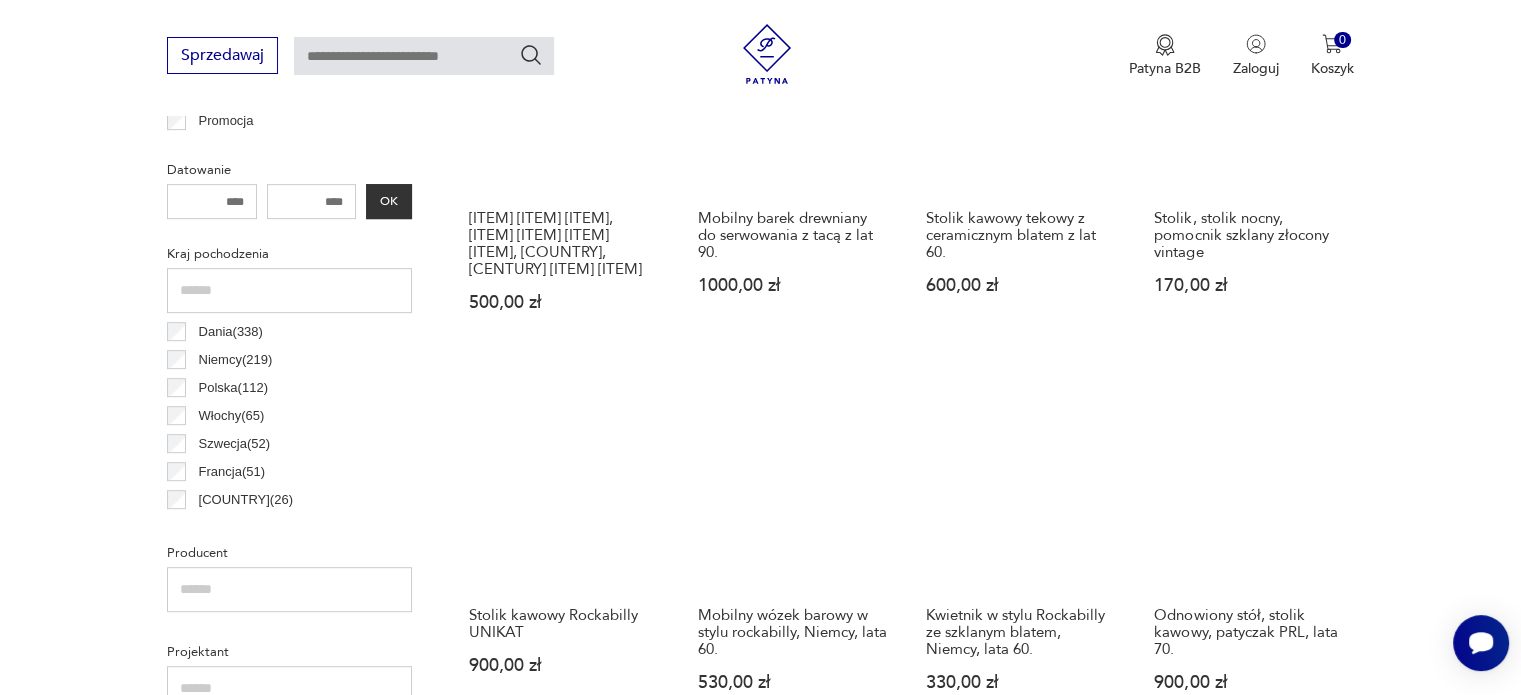 scroll, scrollTop: 1030, scrollLeft: 0, axis: vertical 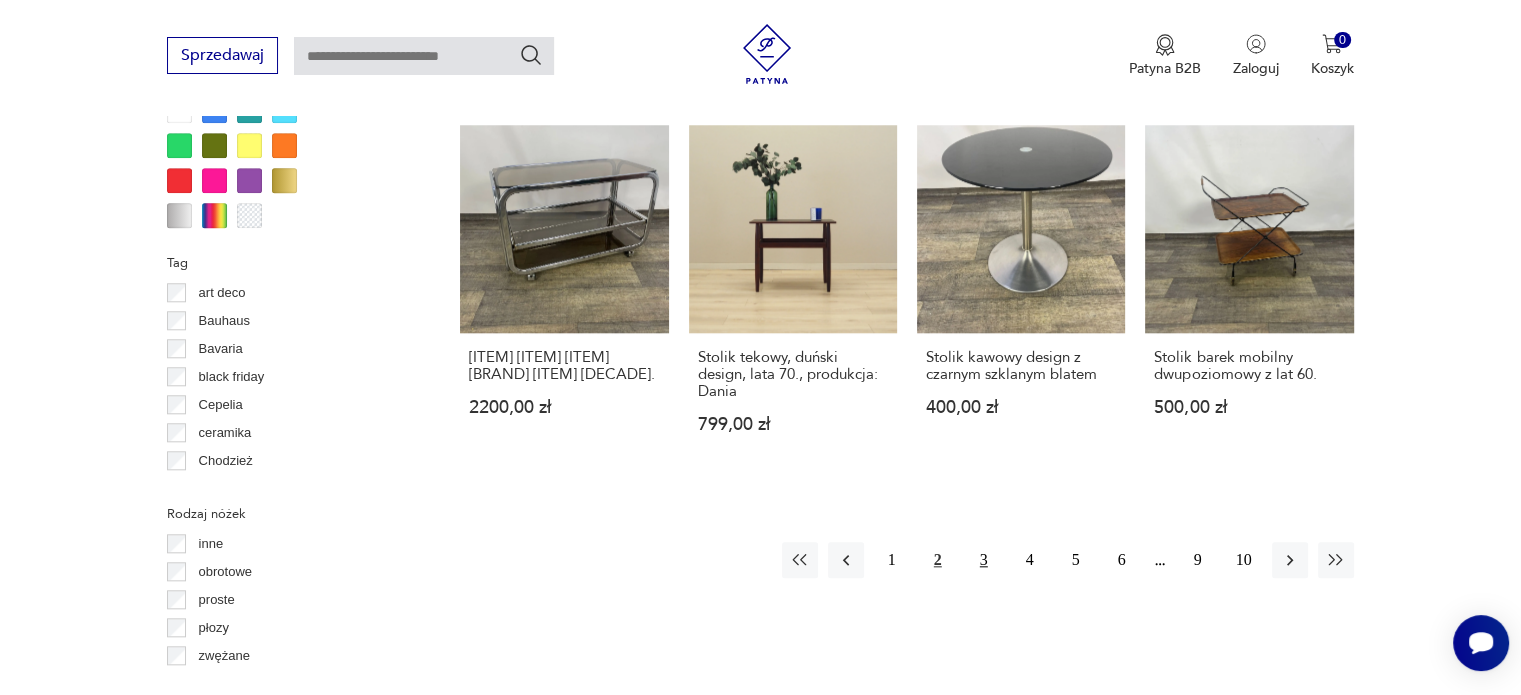 click on "3" at bounding box center (984, 560) 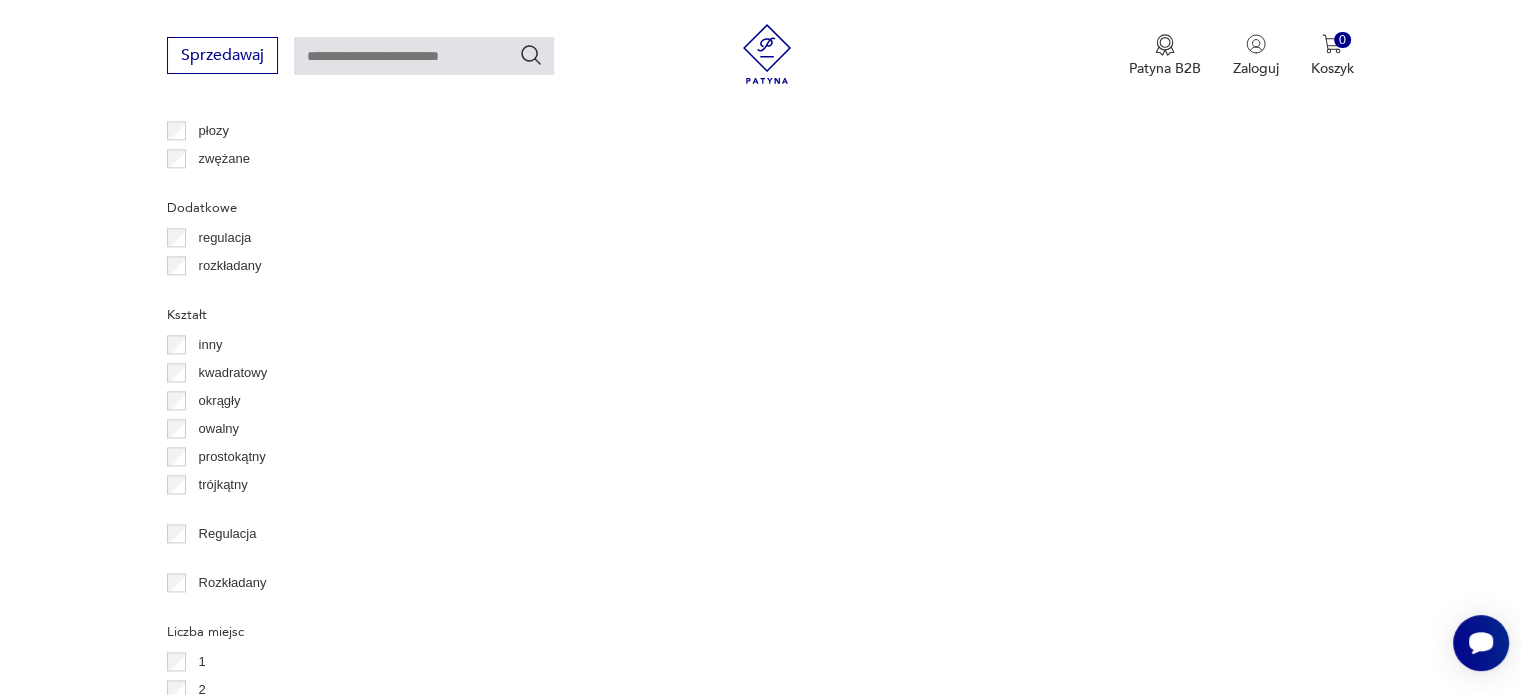 scroll, scrollTop: 2430, scrollLeft: 0, axis: vertical 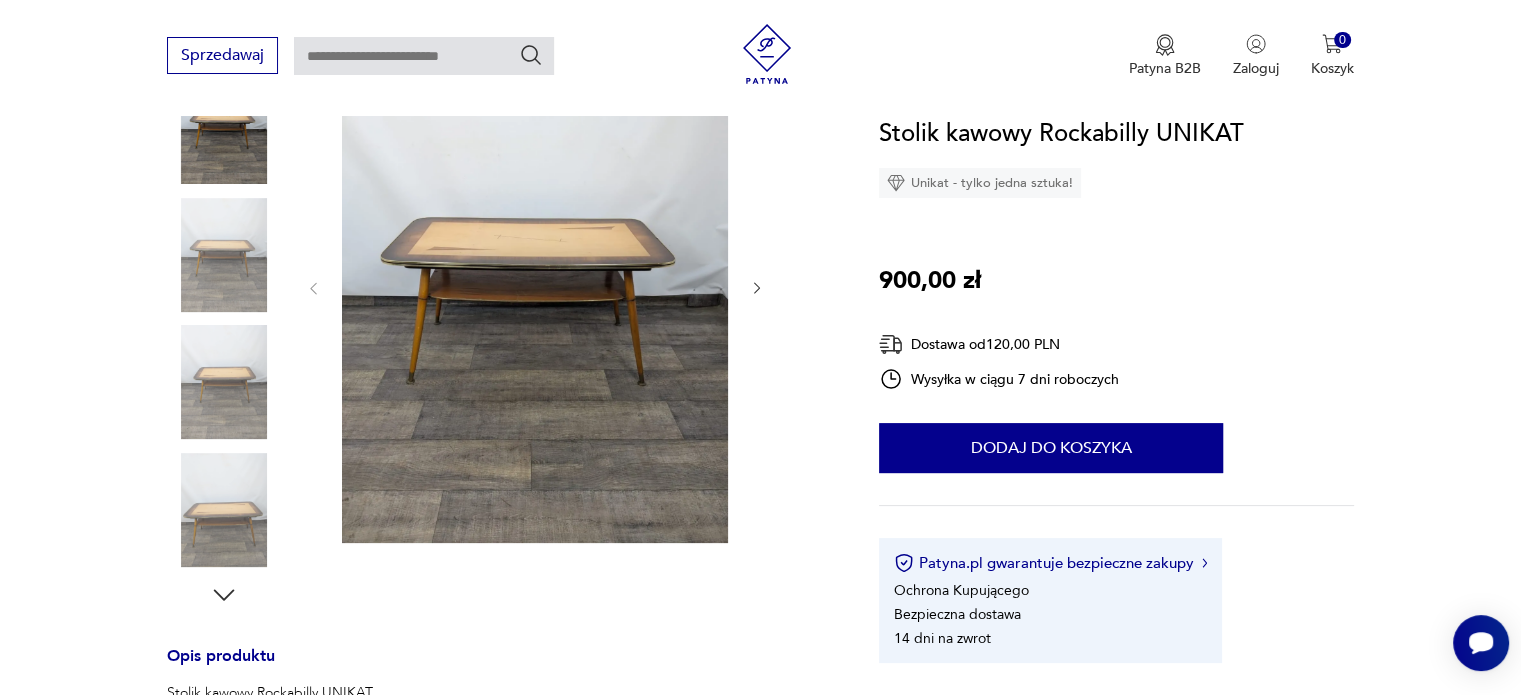 click at bounding box center (224, 255) 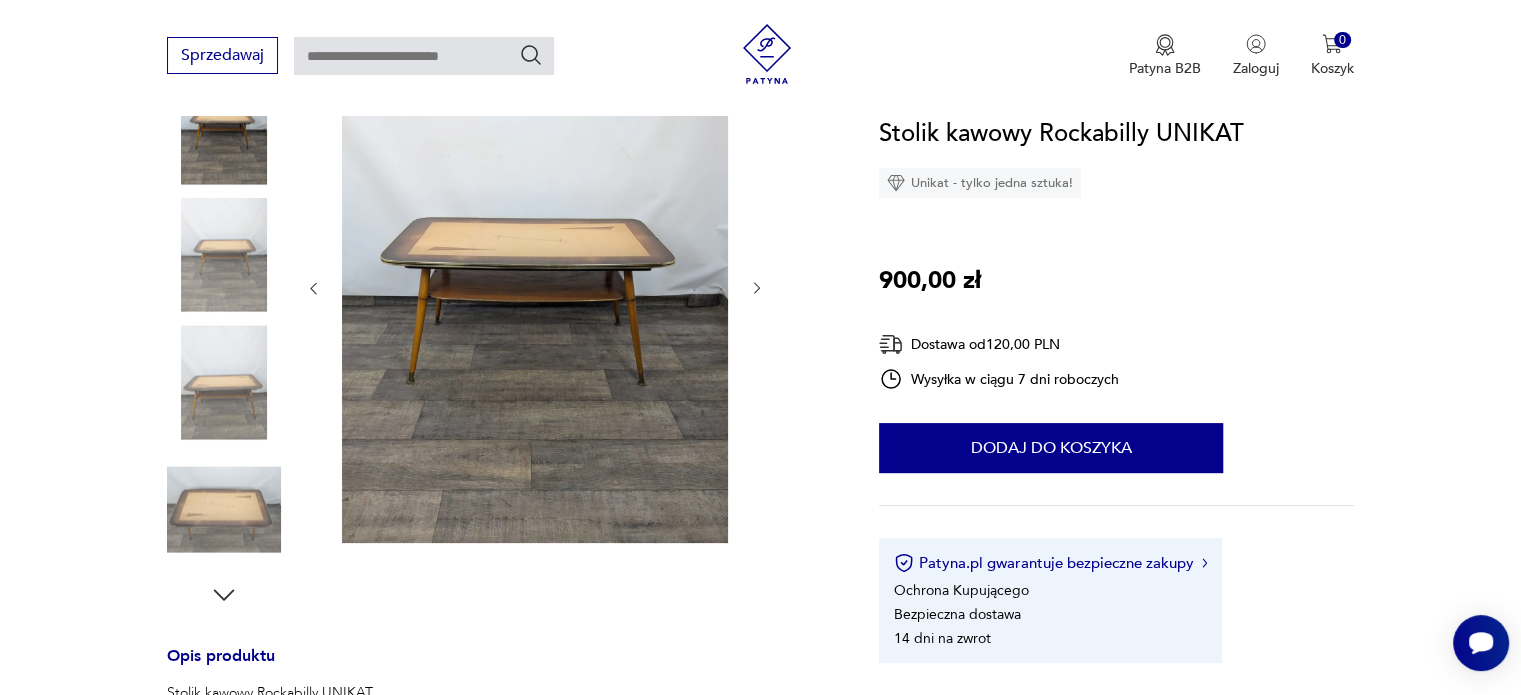 click at bounding box center [224, 255] 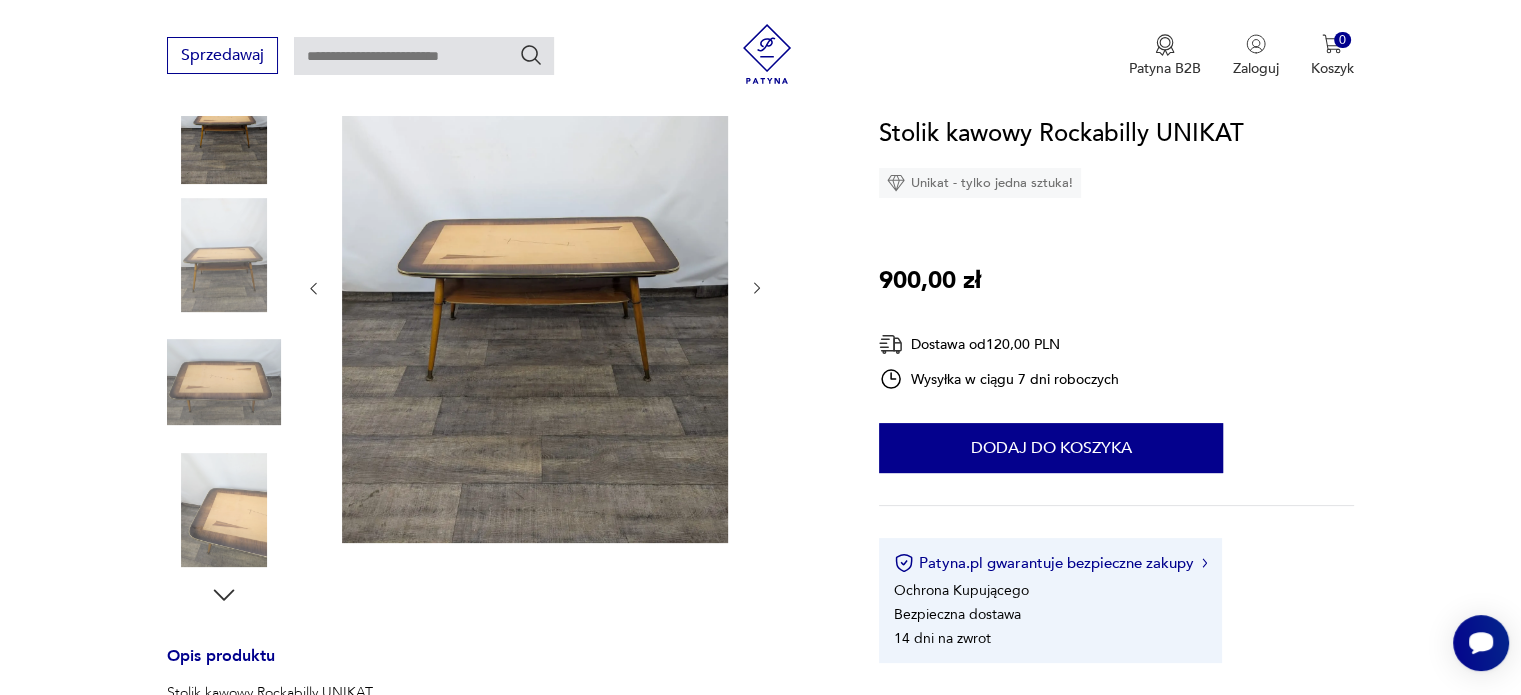click at bounding box center [224, 382] 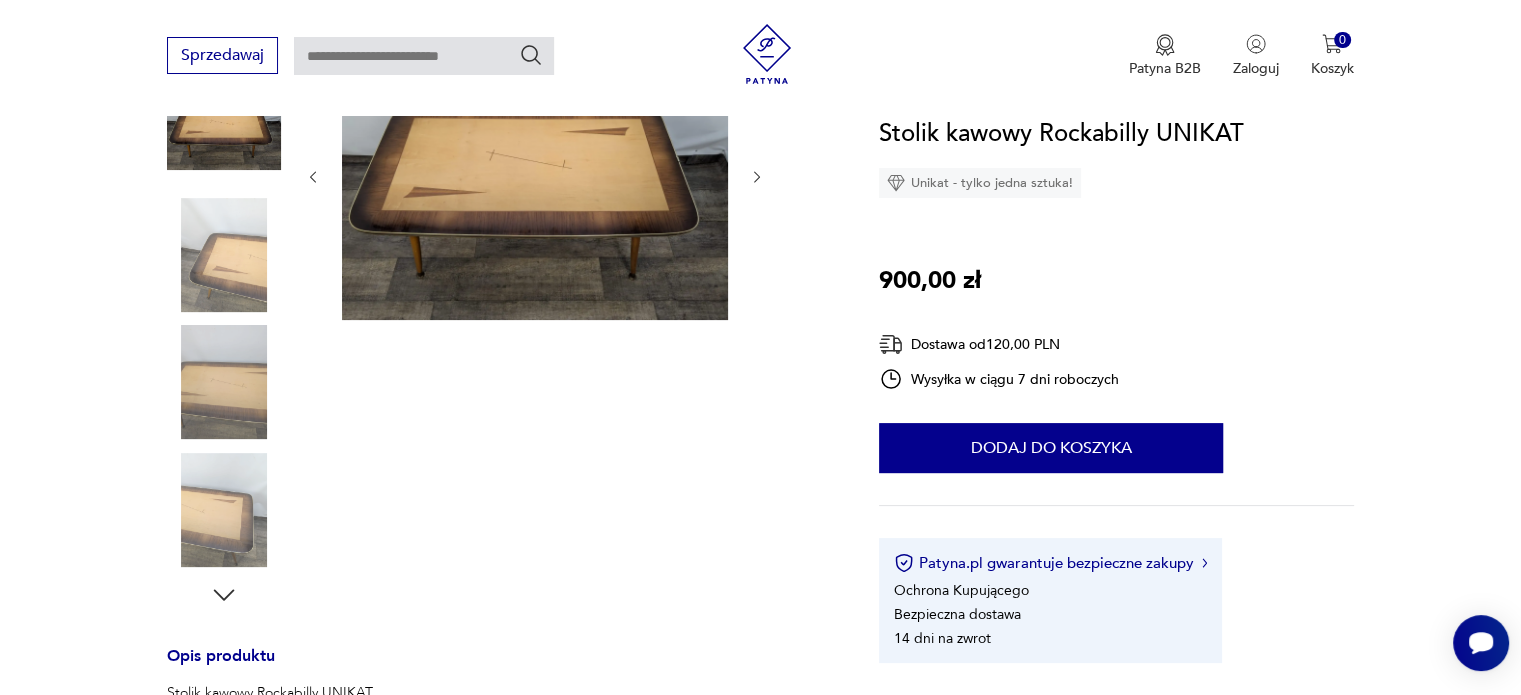 click at bounding box center [224, 382] 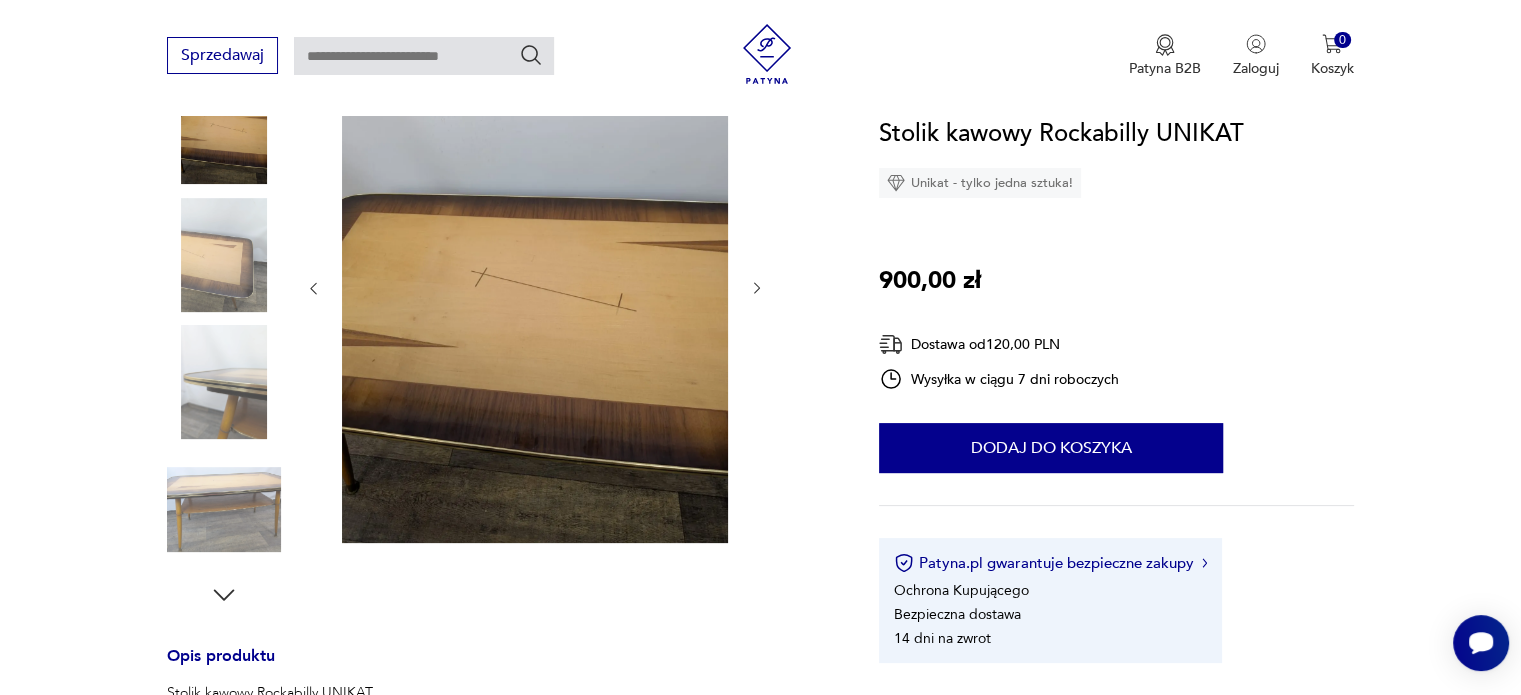 click at bounding box center [224, 382] 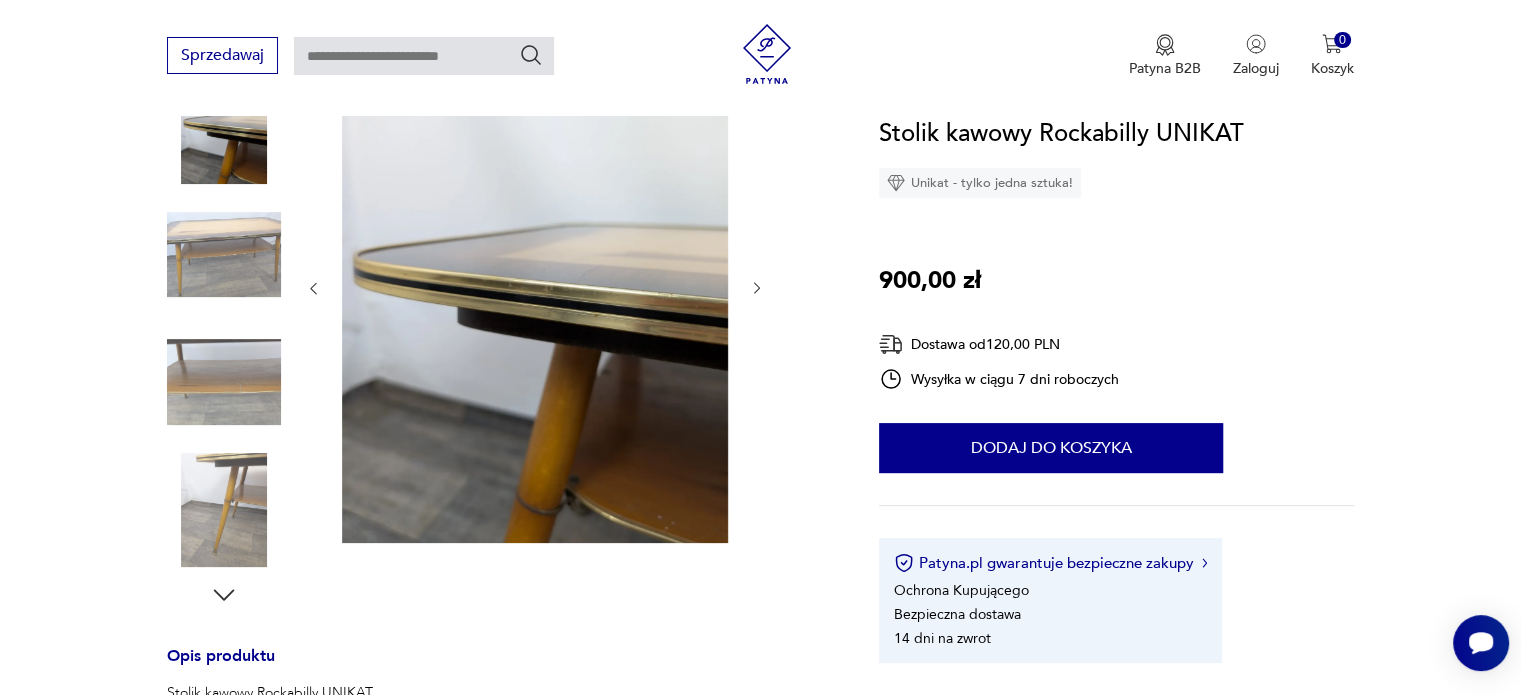 click at bounding box center [224, 382] 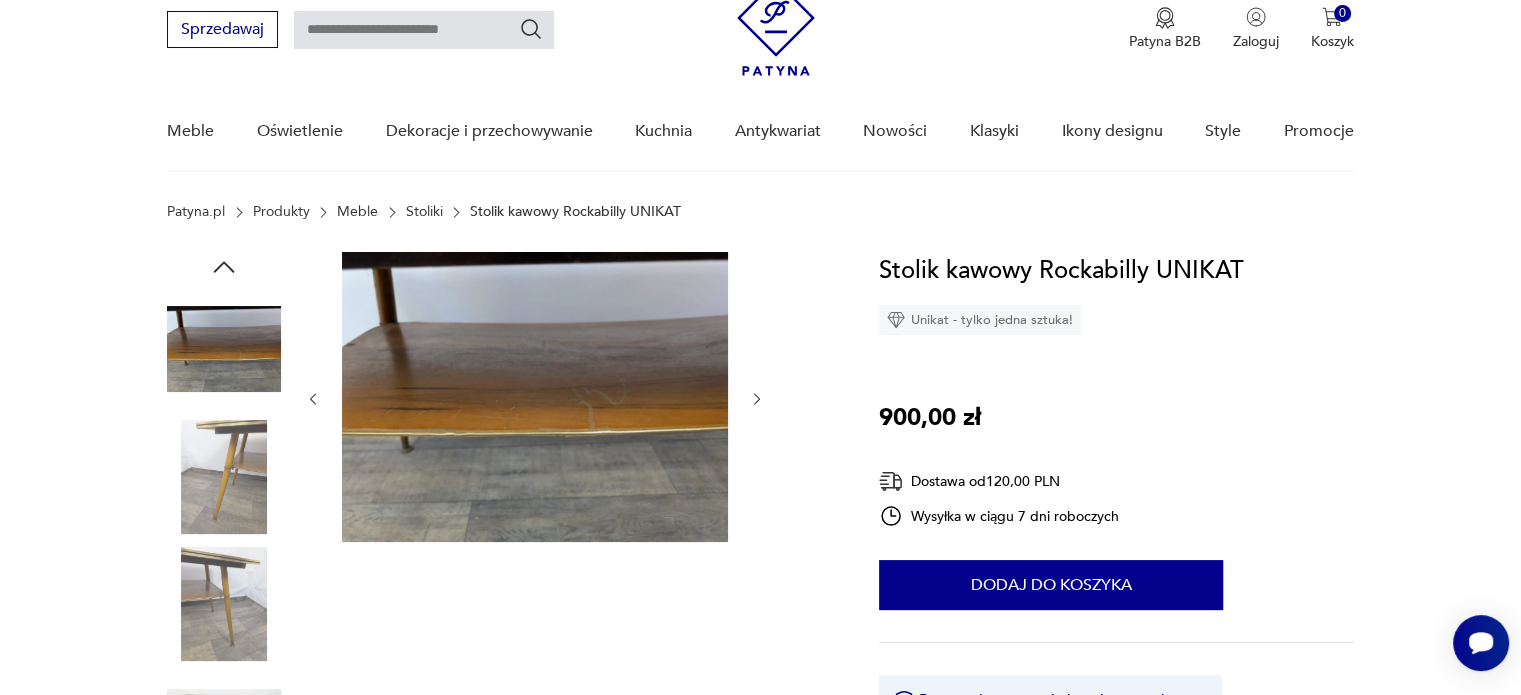scroll, scrollTop: 0, scrollLeft: 0, axis: both 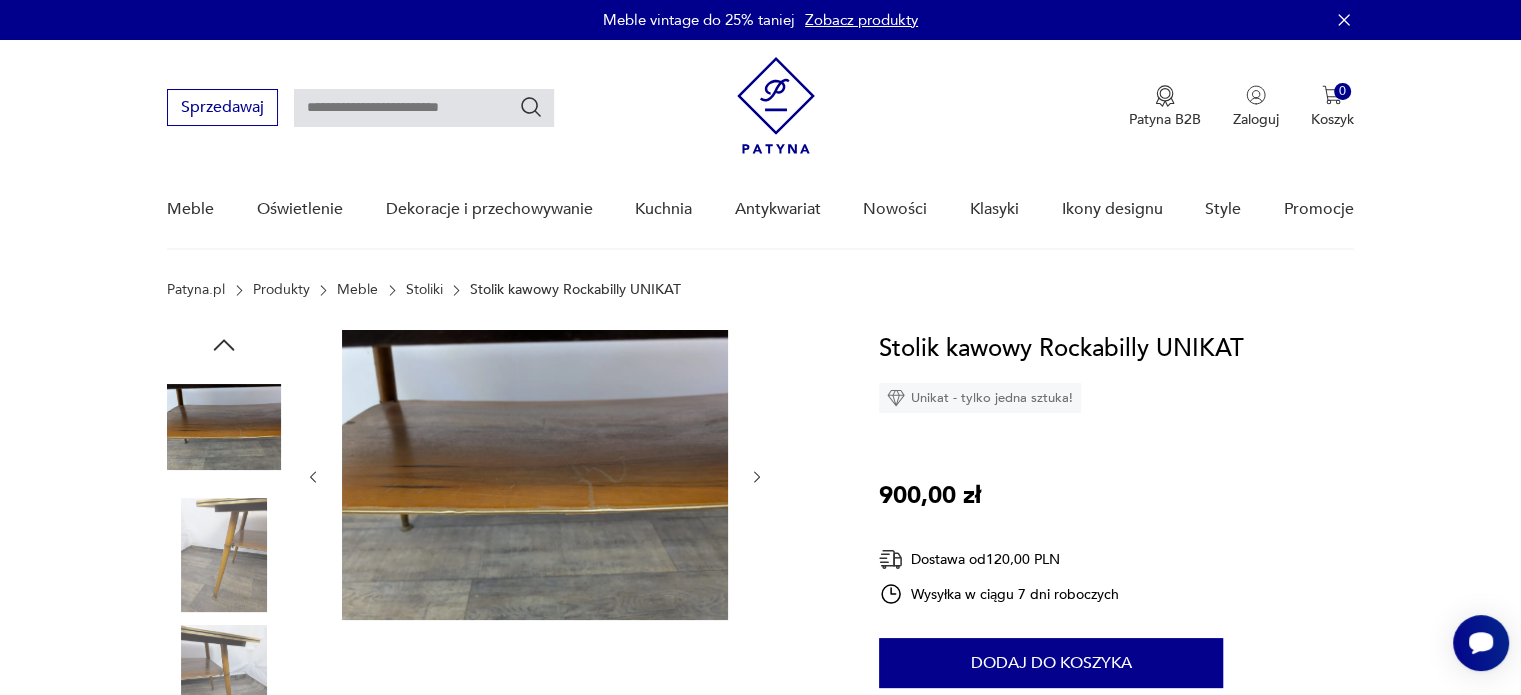 click 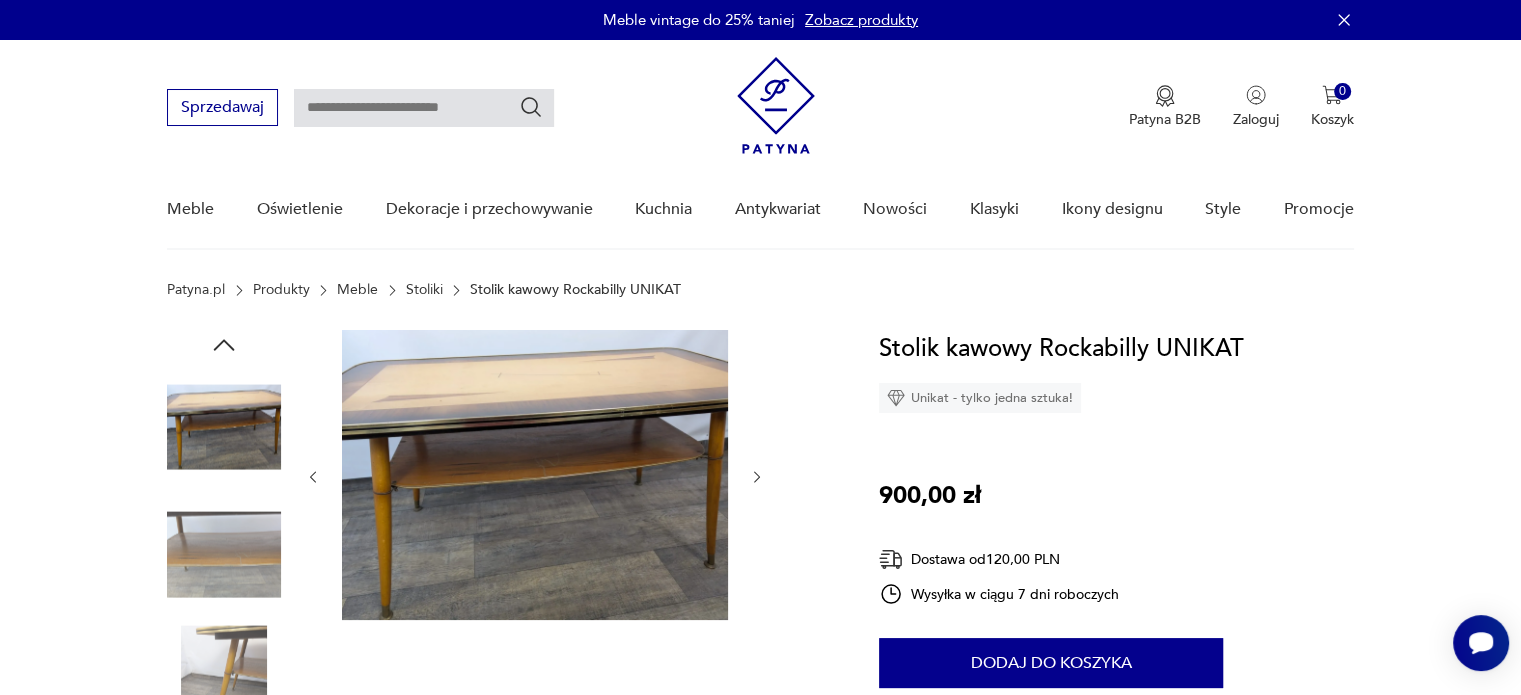 click 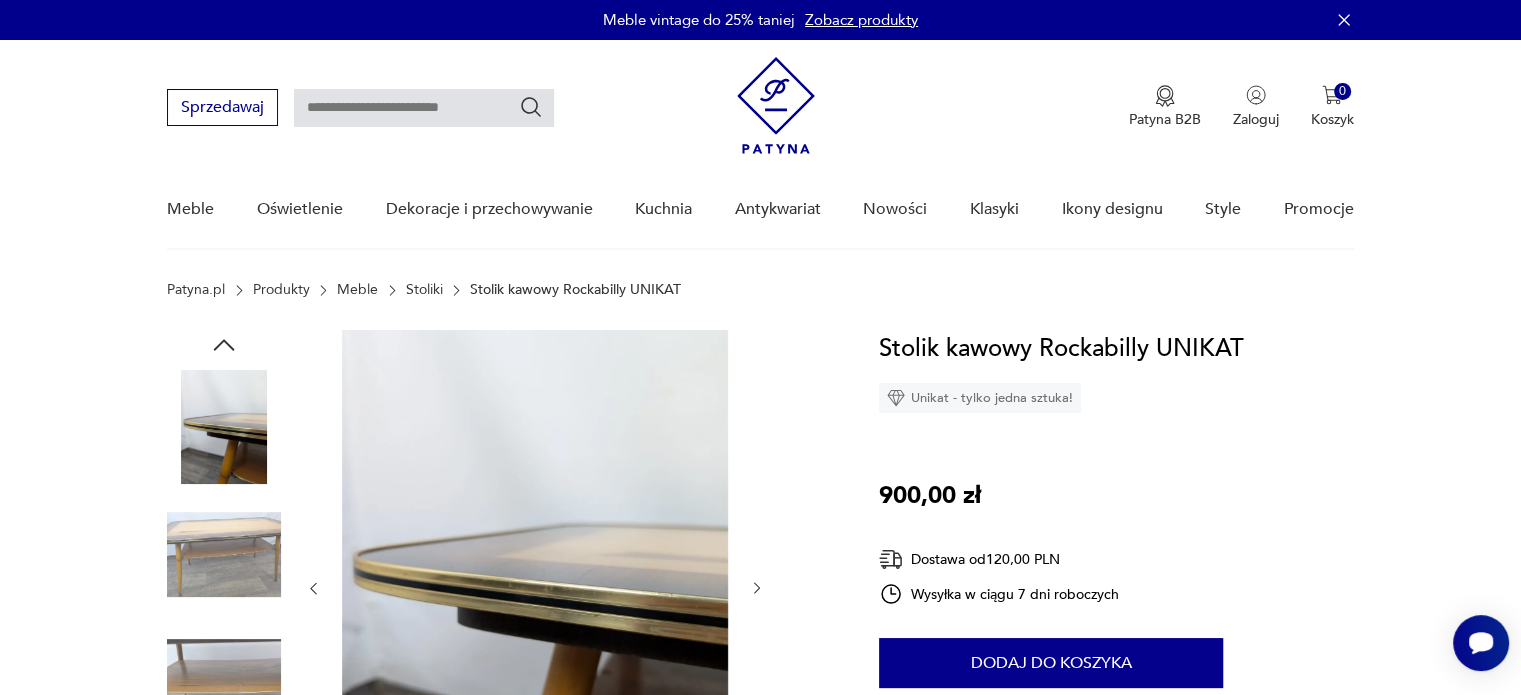 click 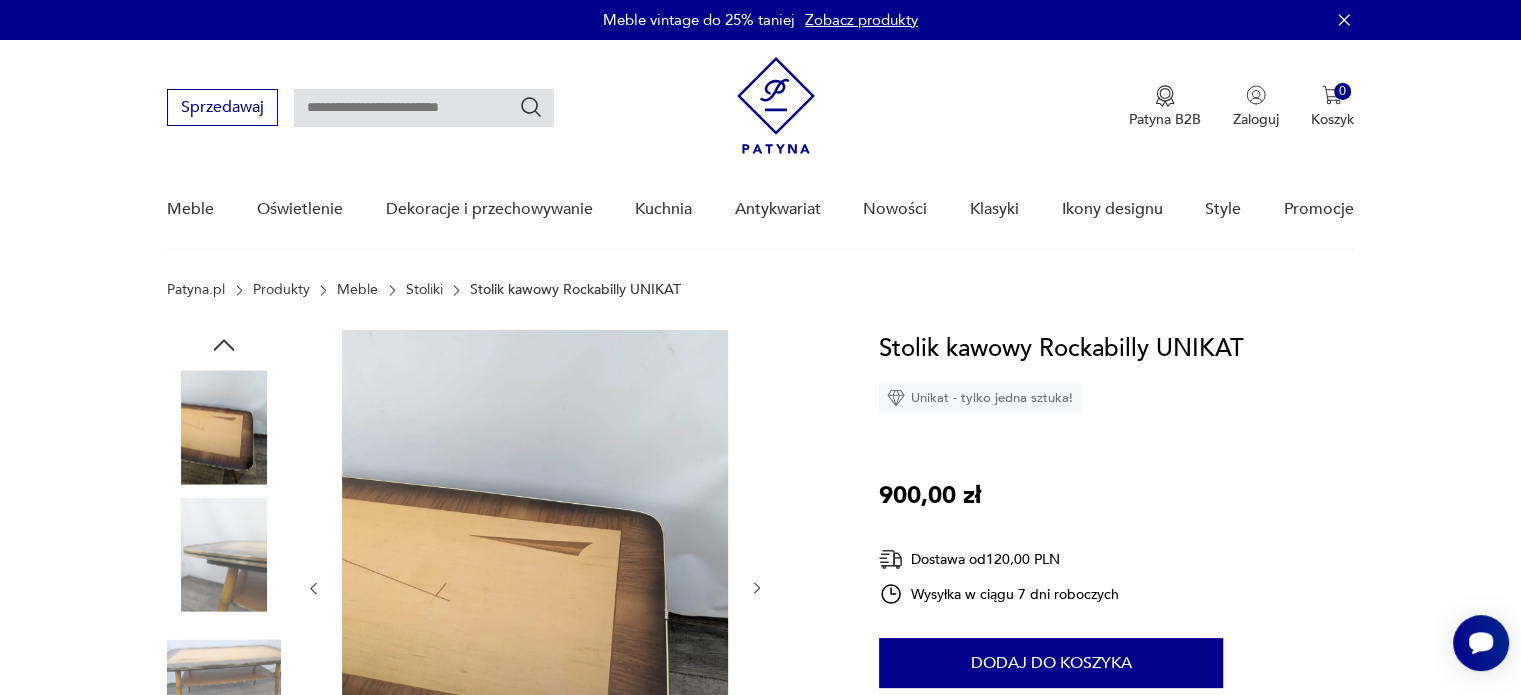 click 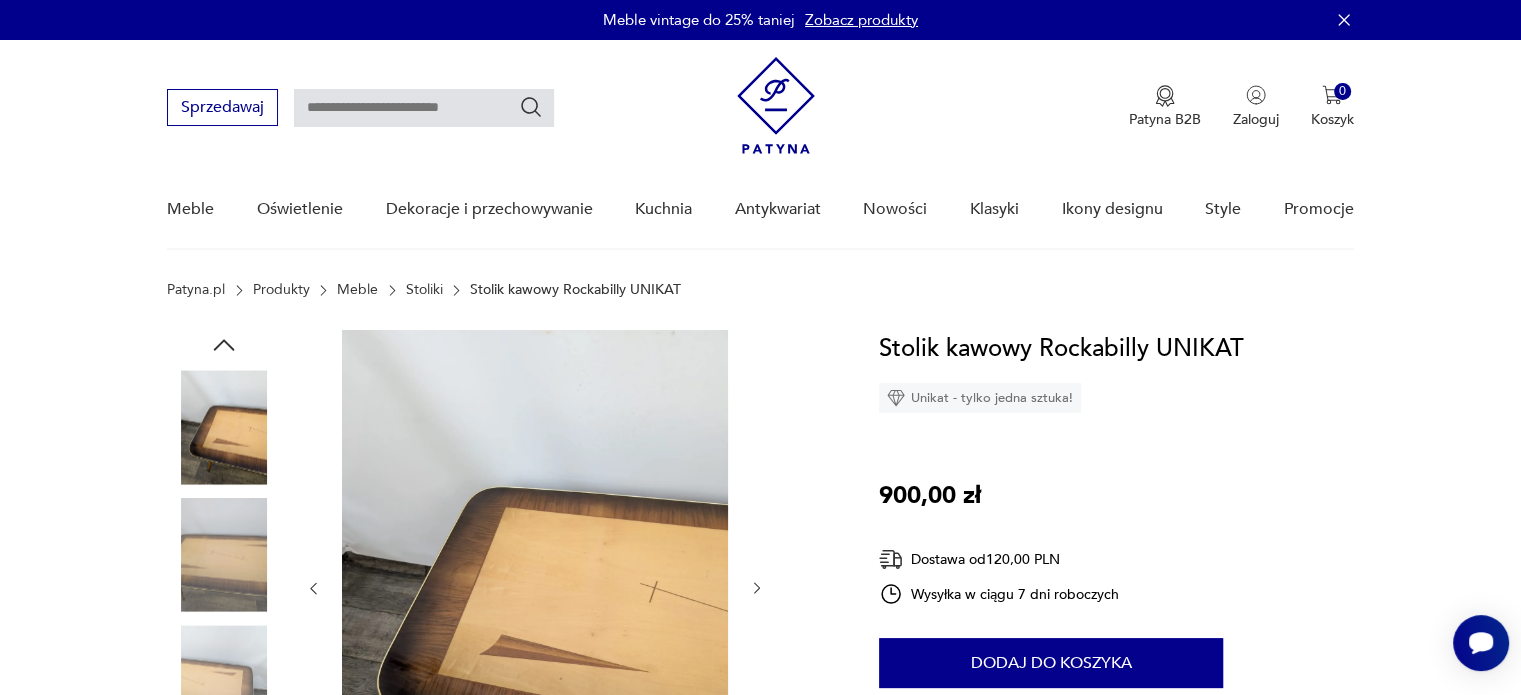 click at bounding box center (224, 427) 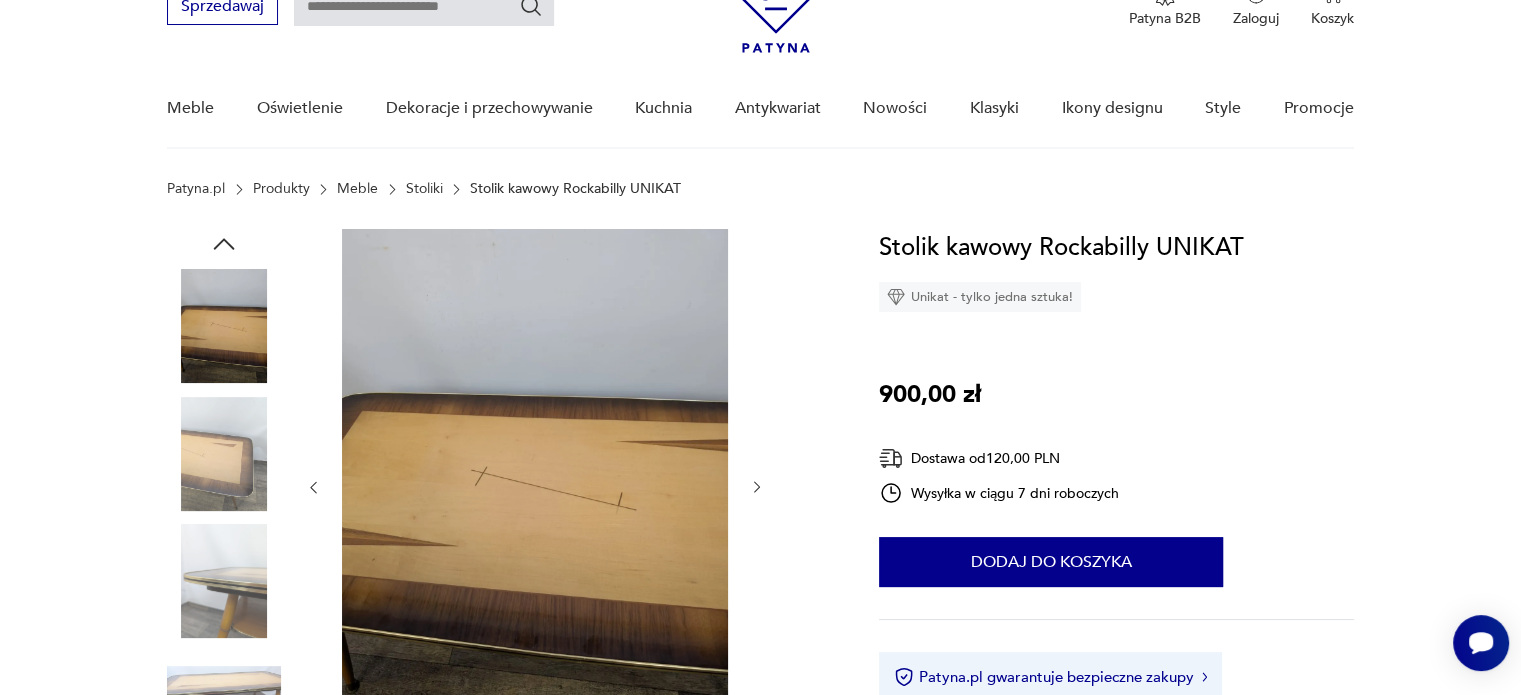 scroll, scrollTop: 300, scrollLeft: 0, axis: vertical 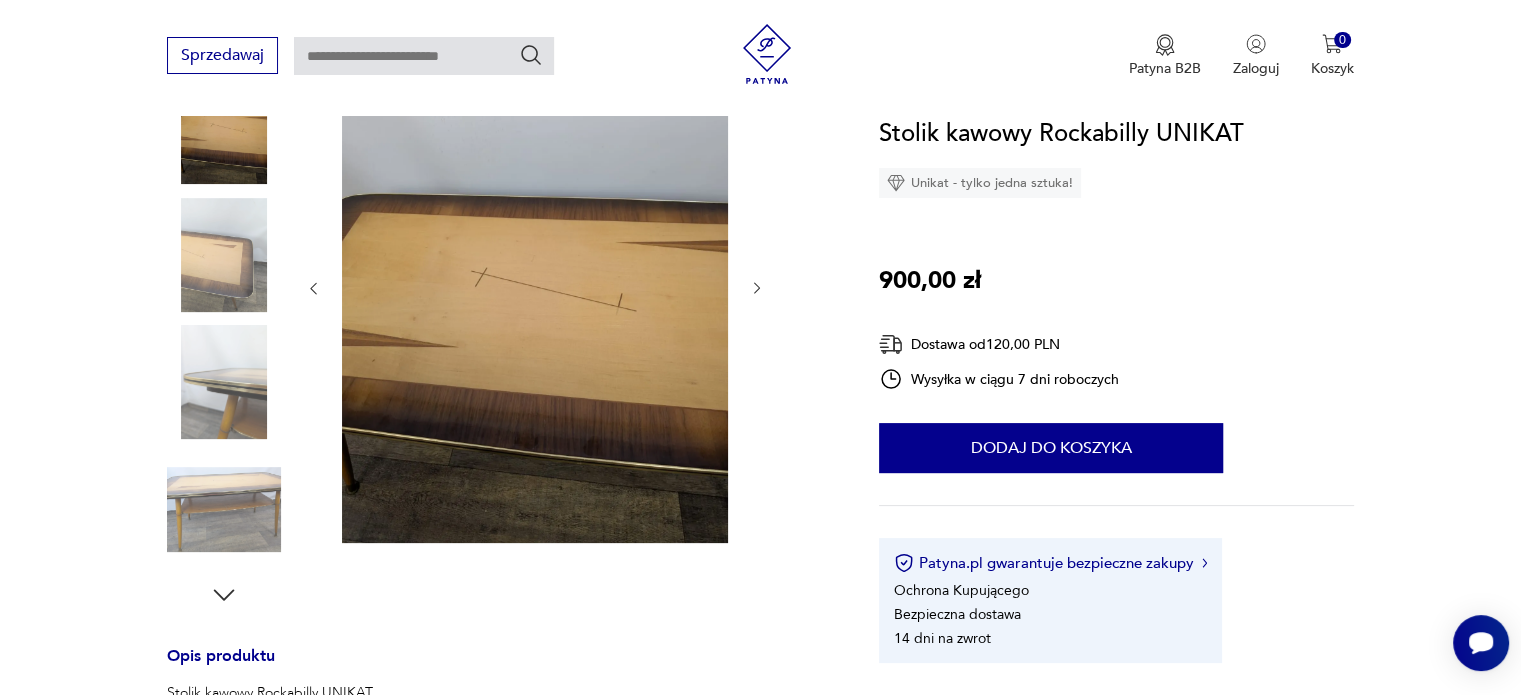 click at bounding box center [224, 382] 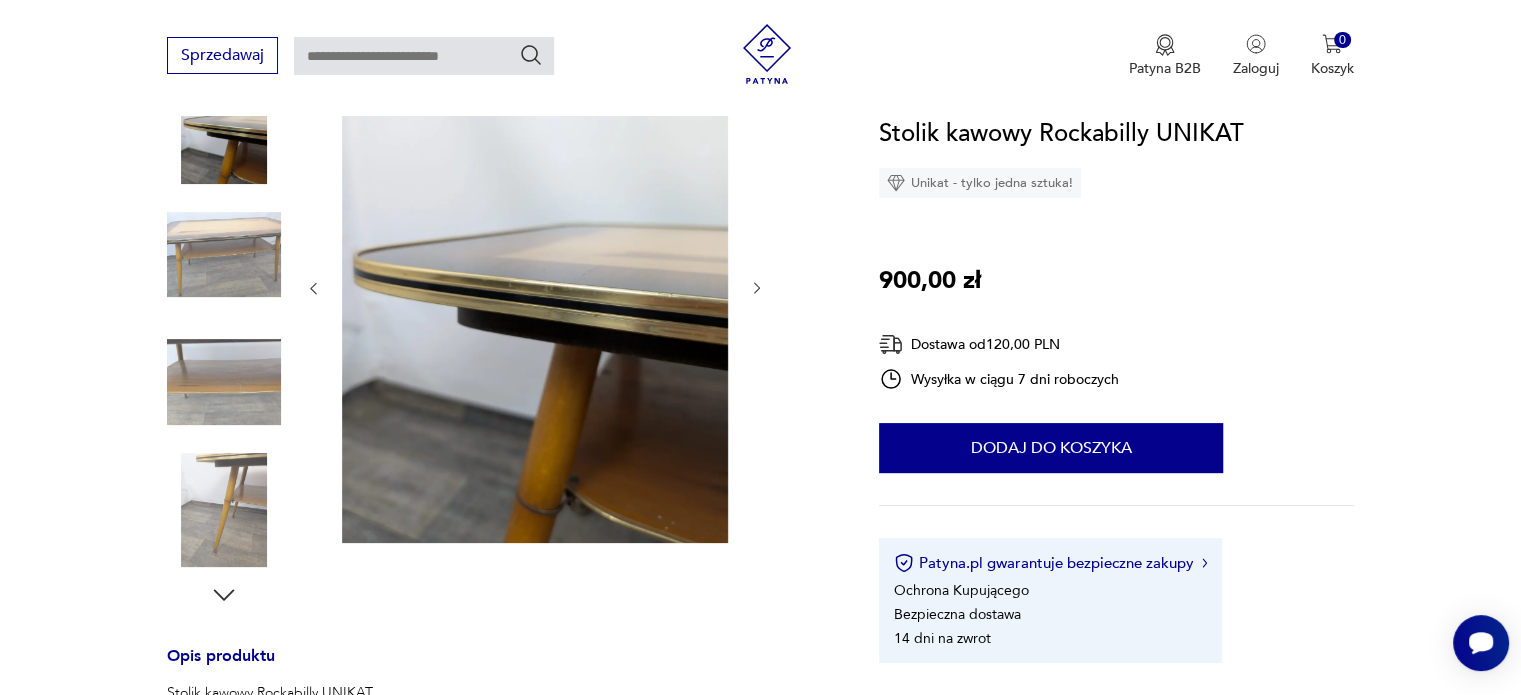 click at bounding box center (224, 255) 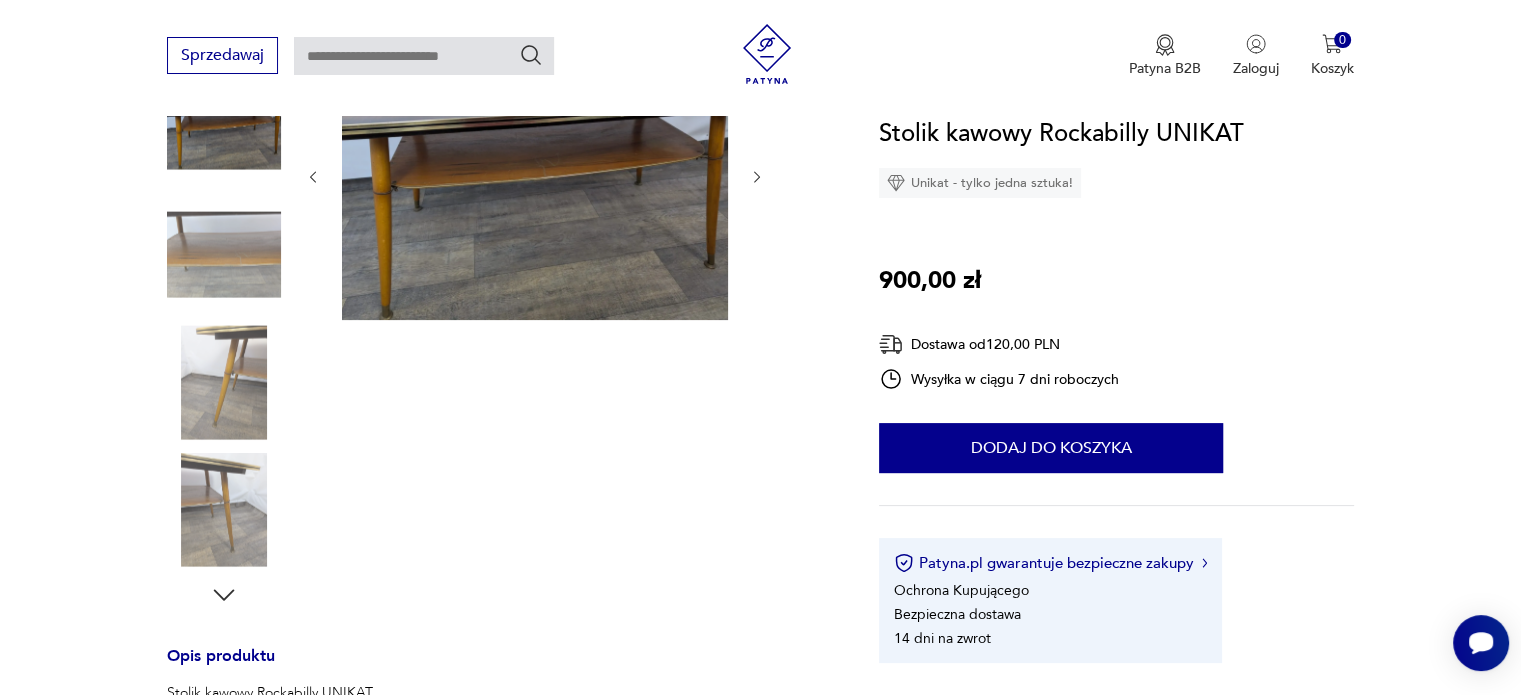 click at bounding box center [224, 382] 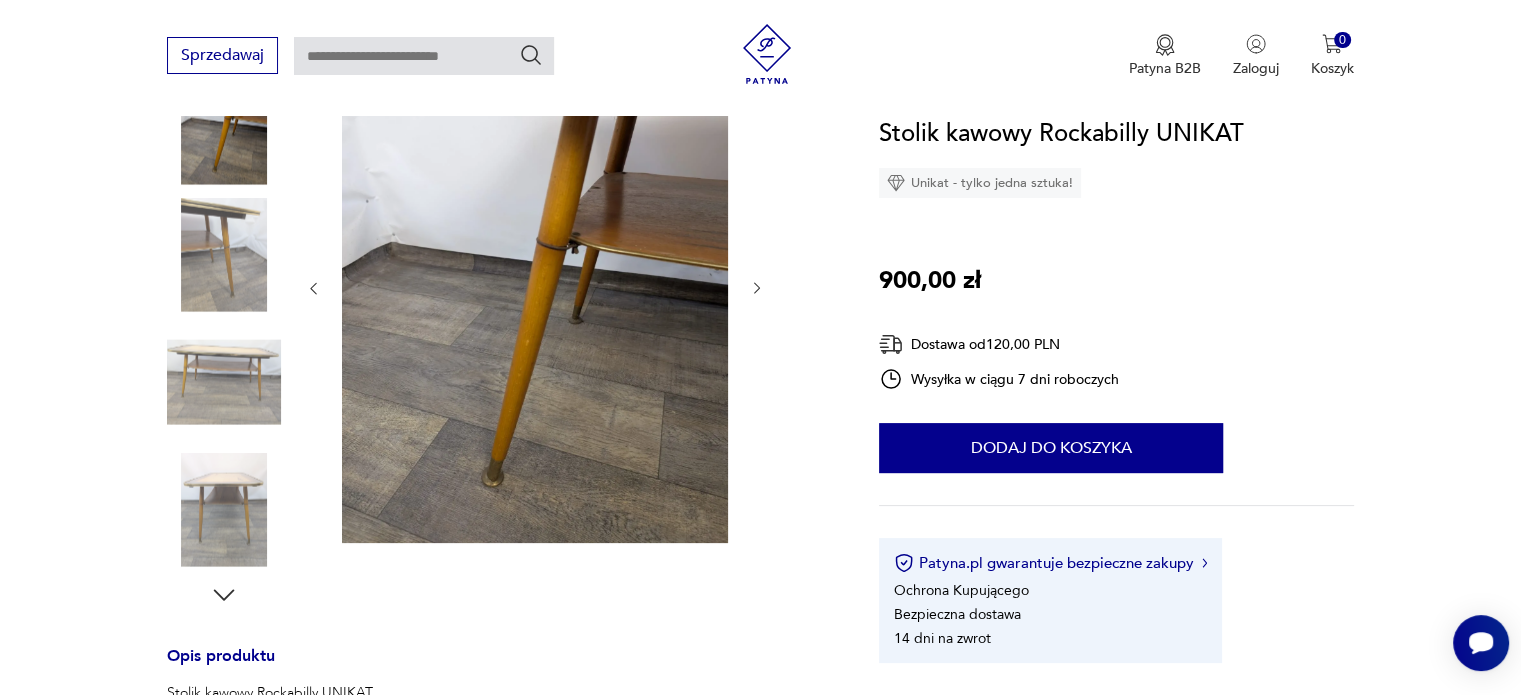click at bounding box center [535, 286] 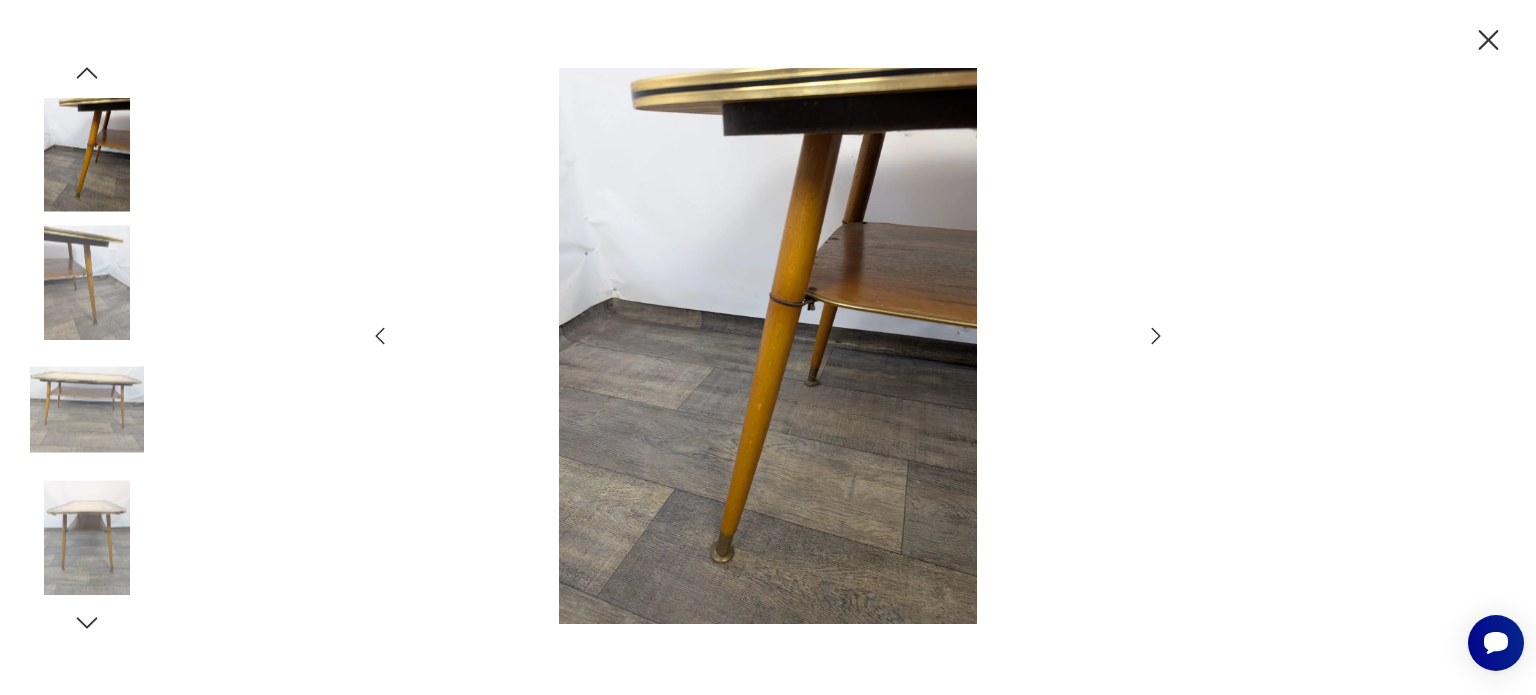 click 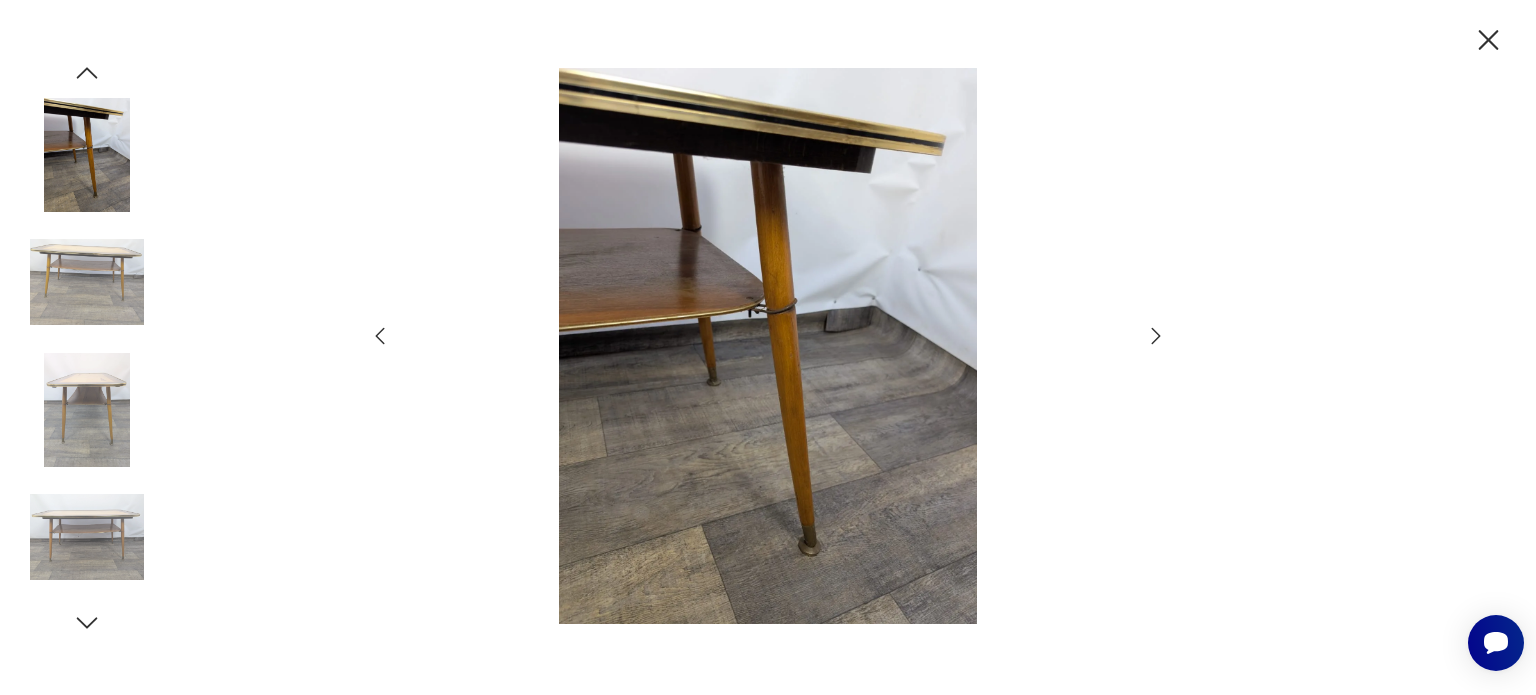 click 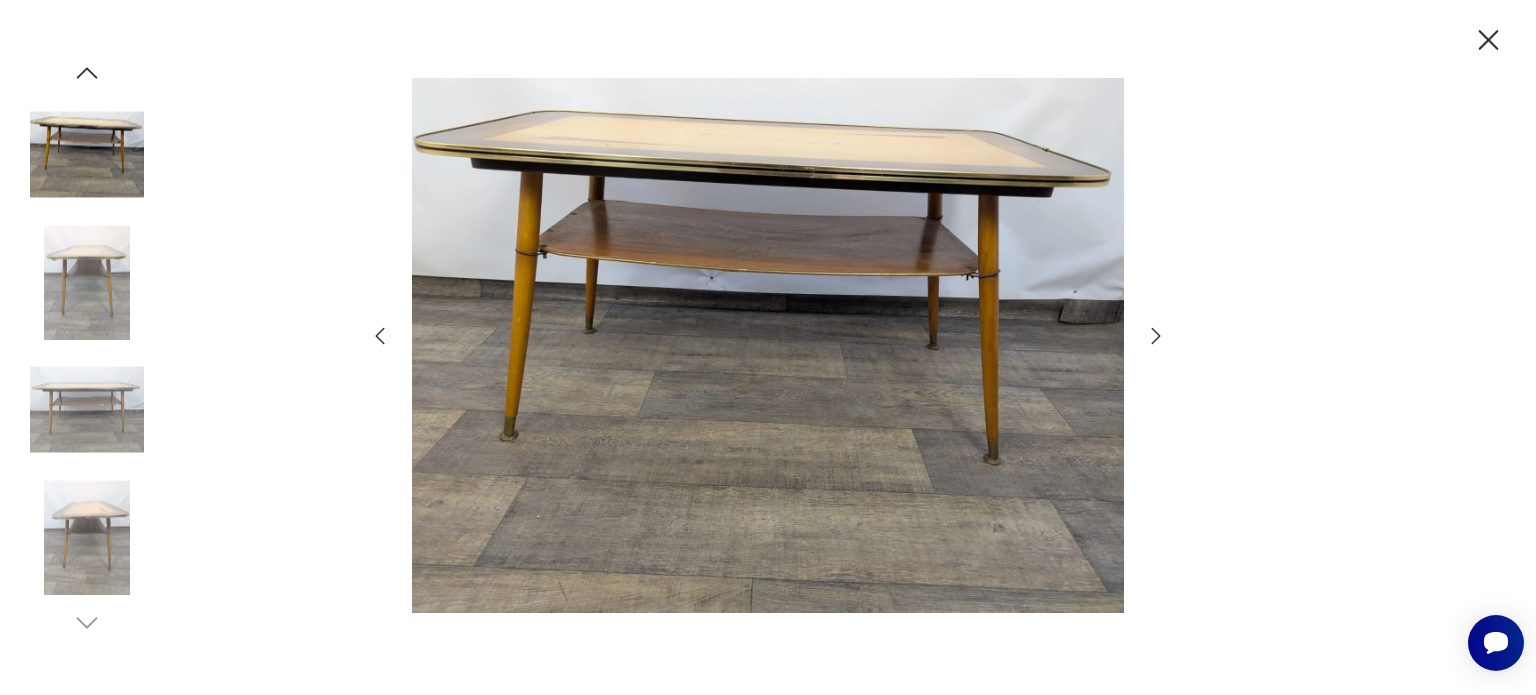 click 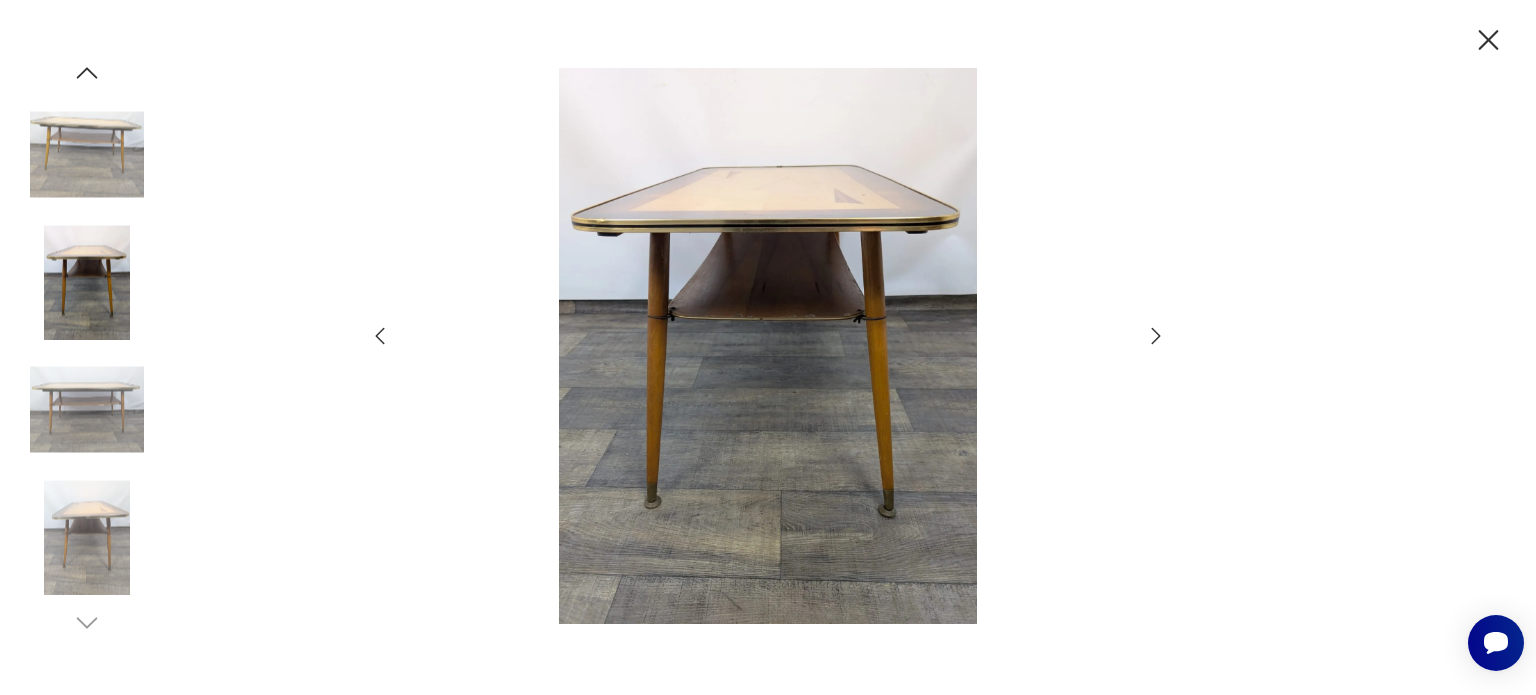 click 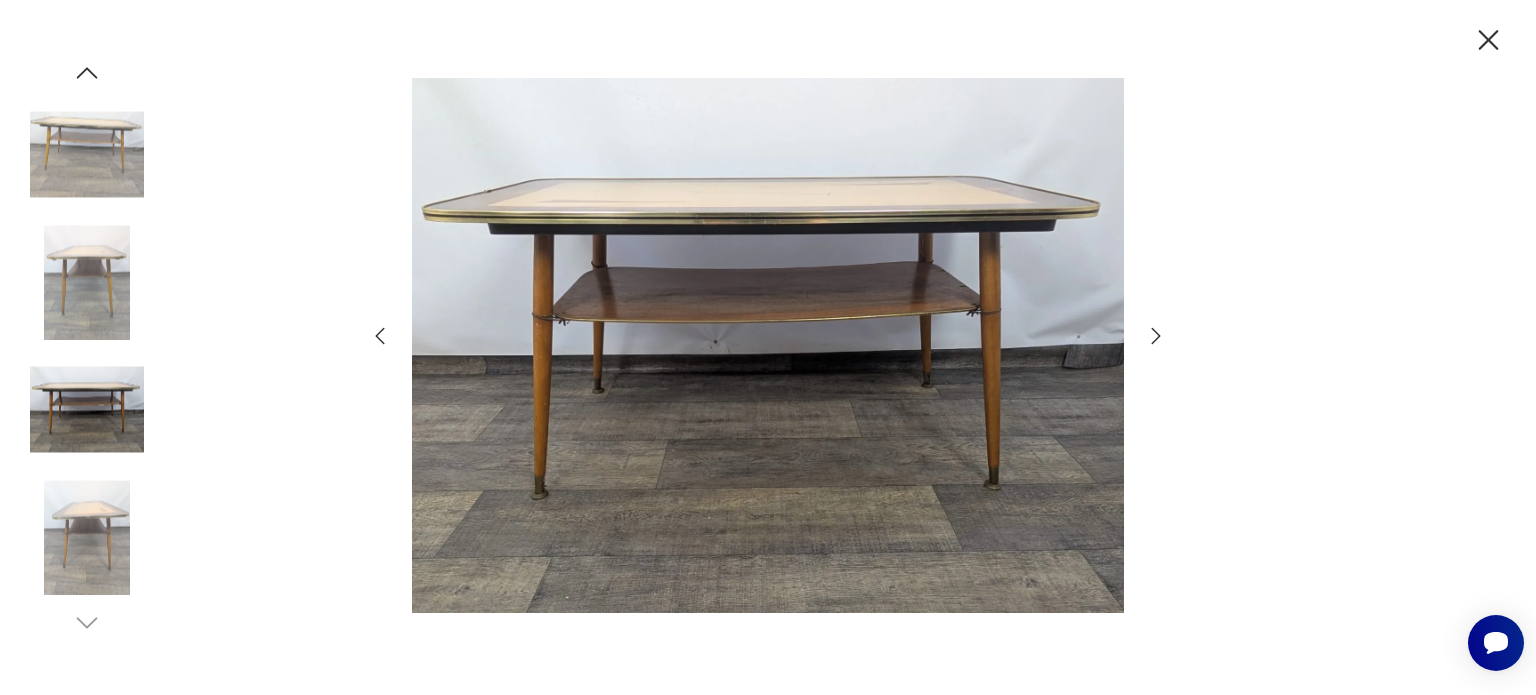 click 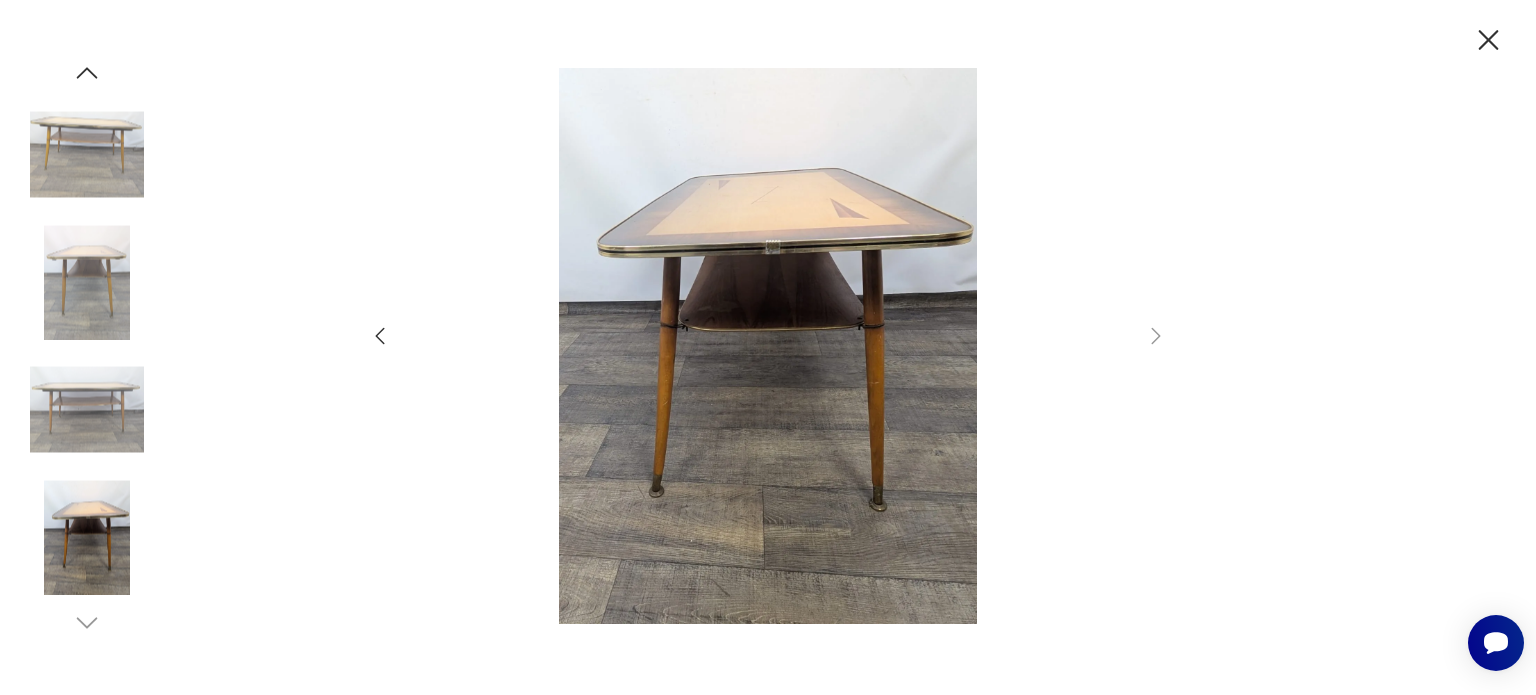 click 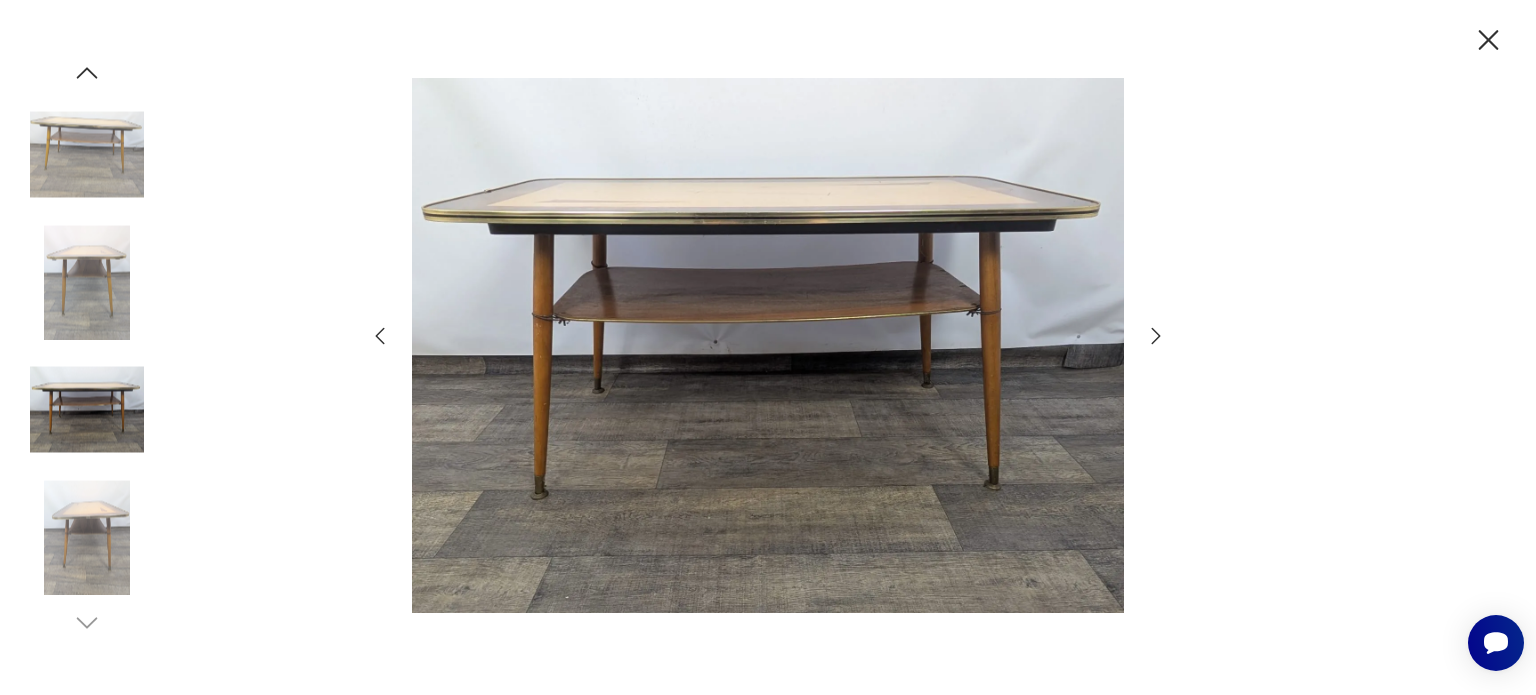 click 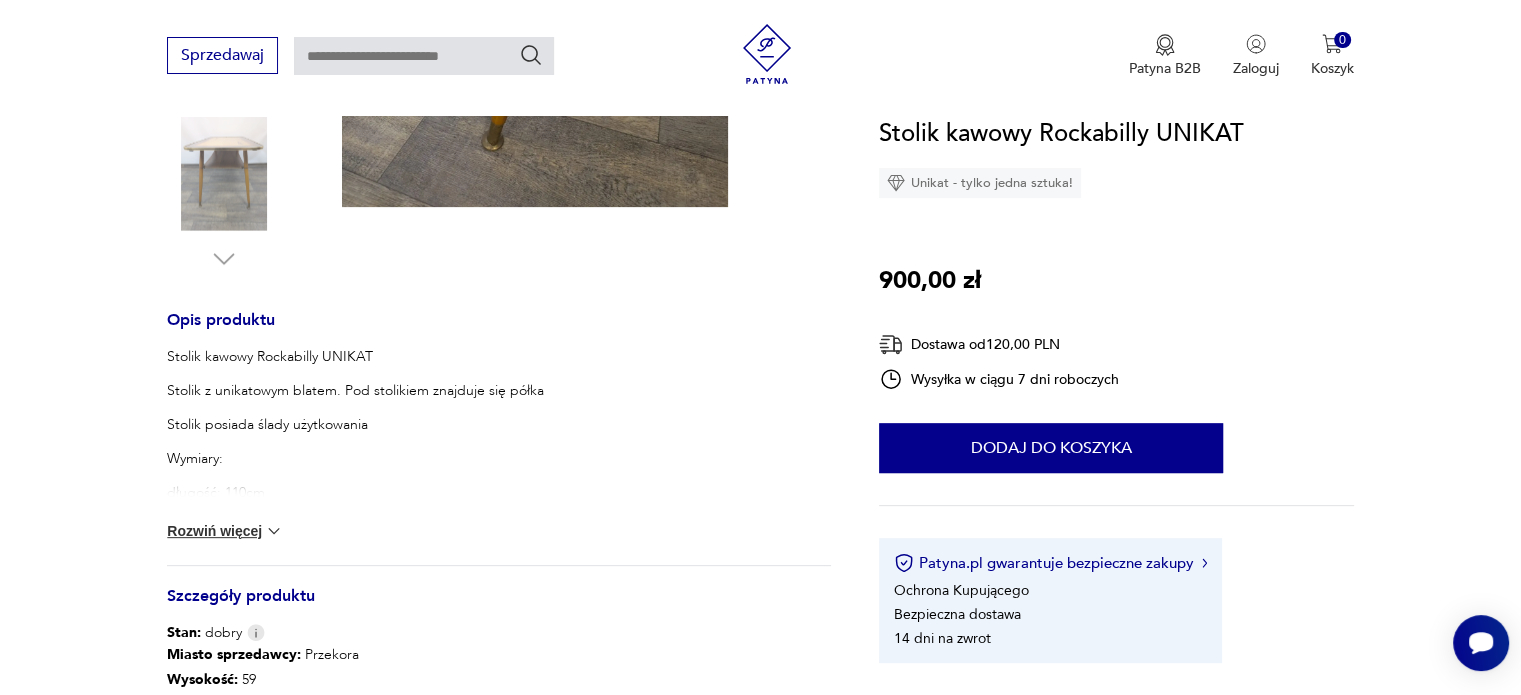 scroll, scrollTop: 900, scrollLeft: 0, axis: vertical 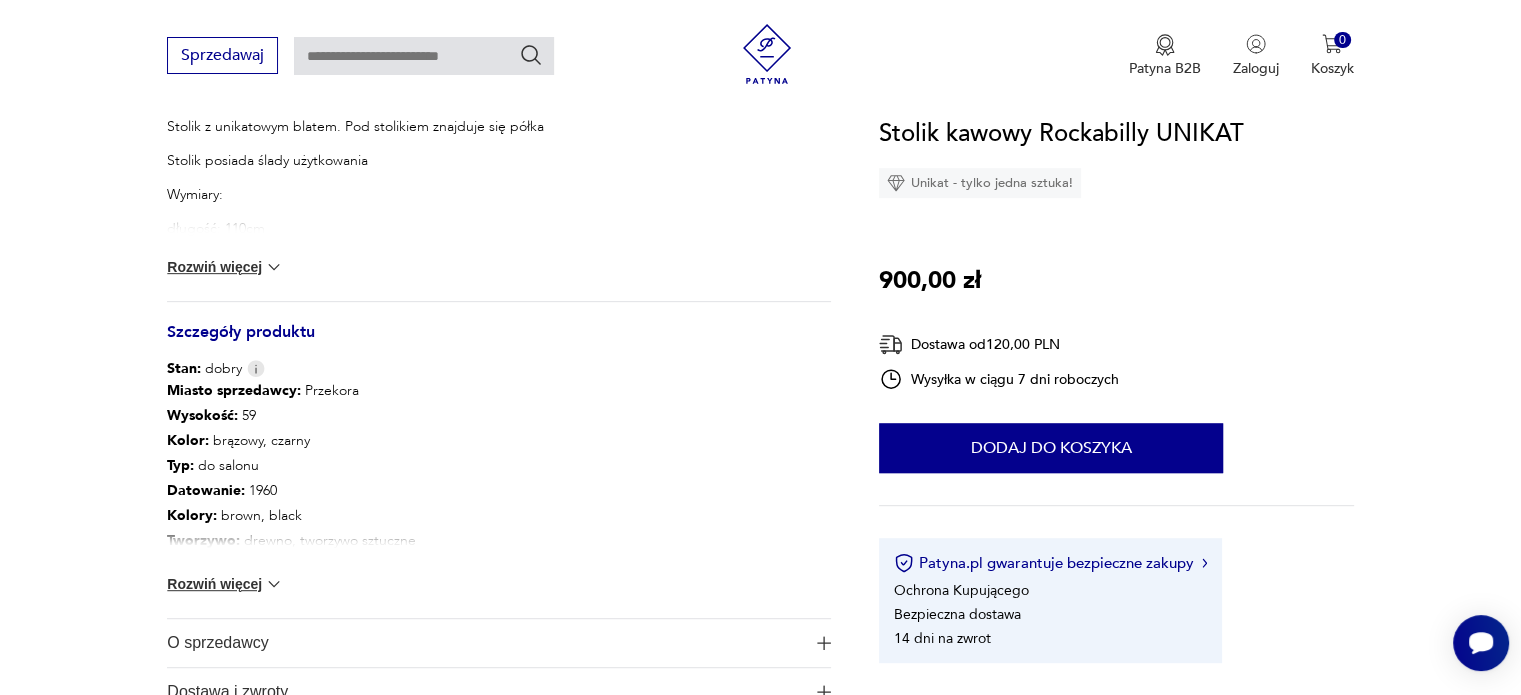 click at bounding box center [274, 267] 